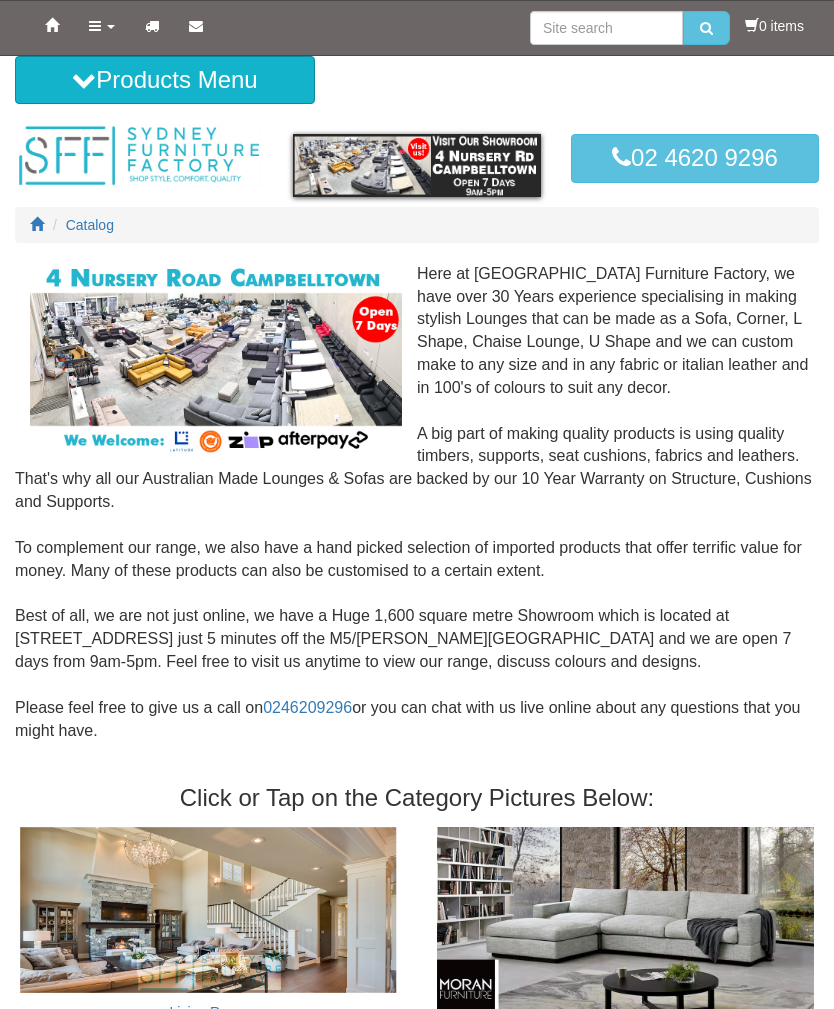 scroll, scrollTop: 0, scrollLeft: 0, axis: both 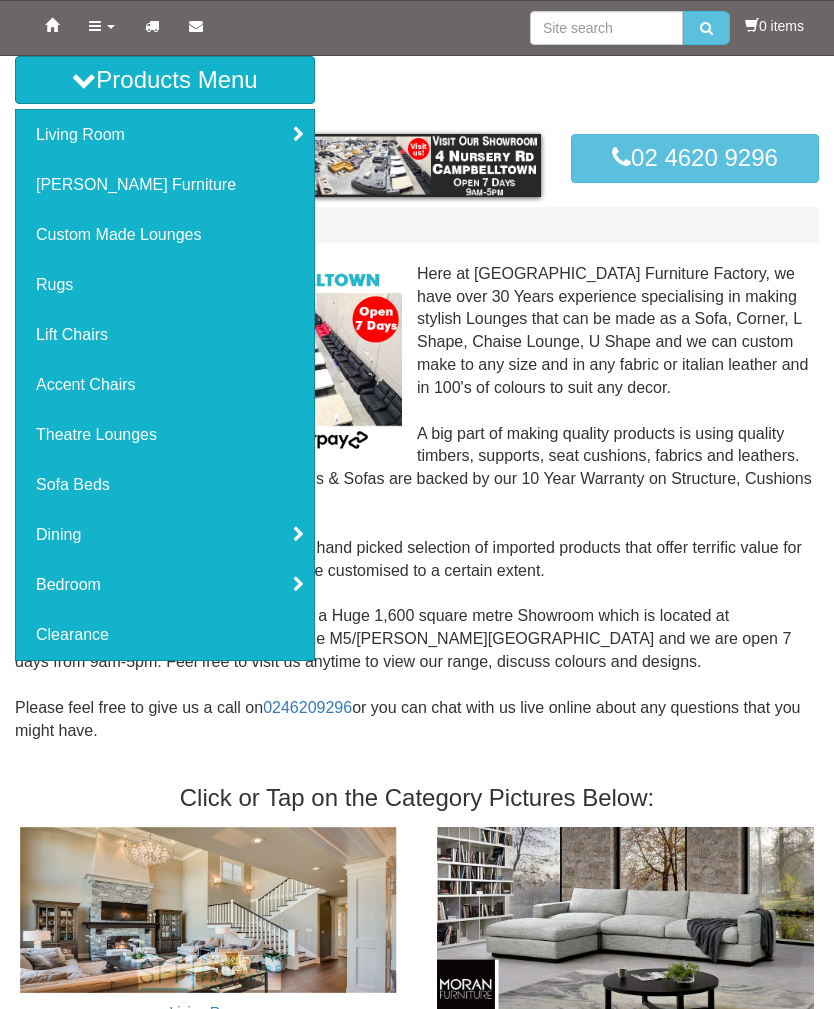 click on "Theatre Lounges" at bounding box center [165, 435] 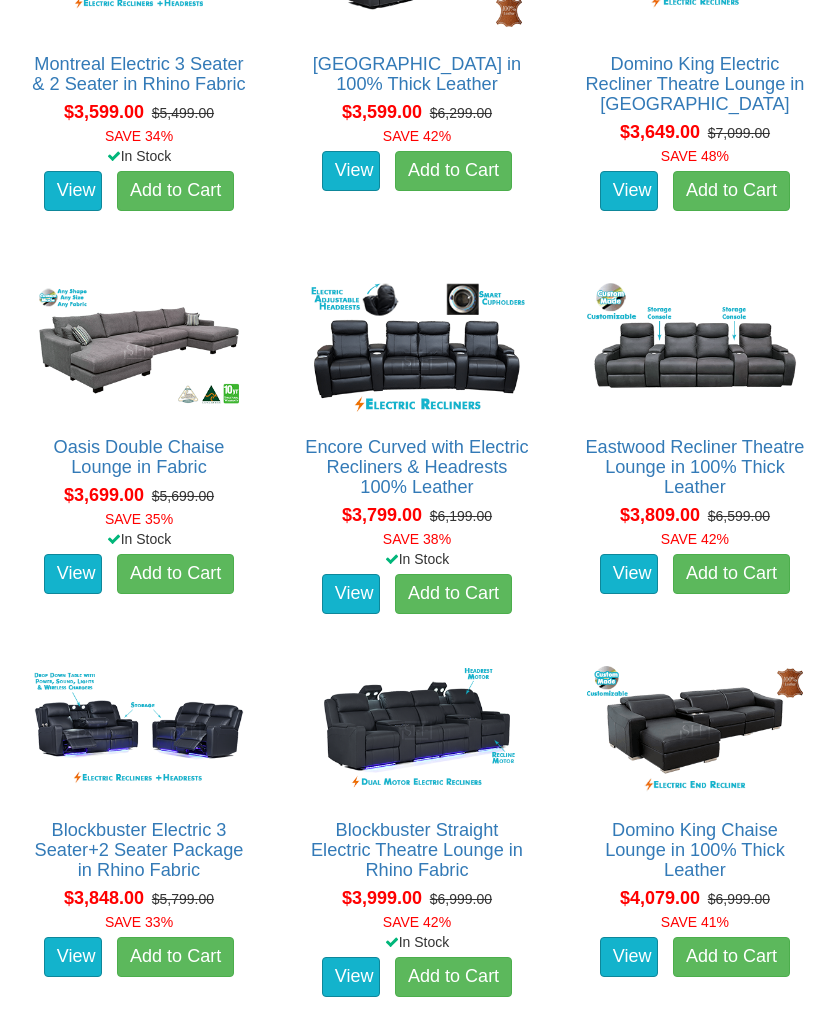 scroll, scrollTop: 4132, scrollLeft: 0, axis: vertical 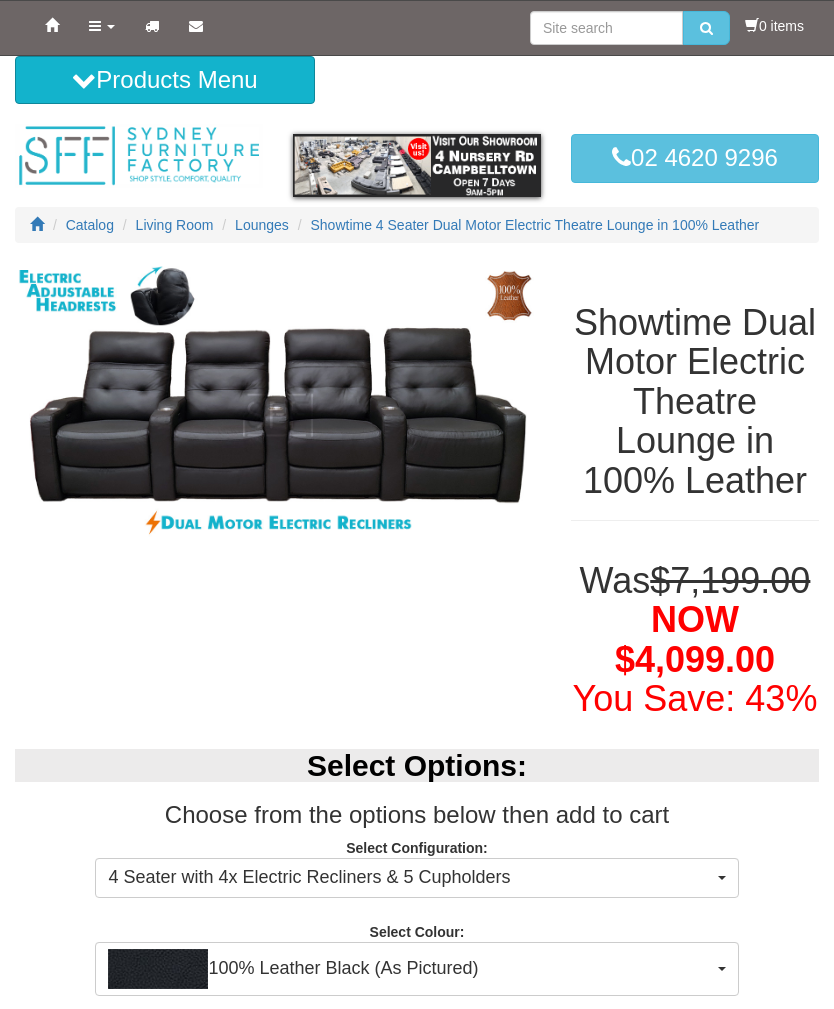 click at bounding box center (278, 405) 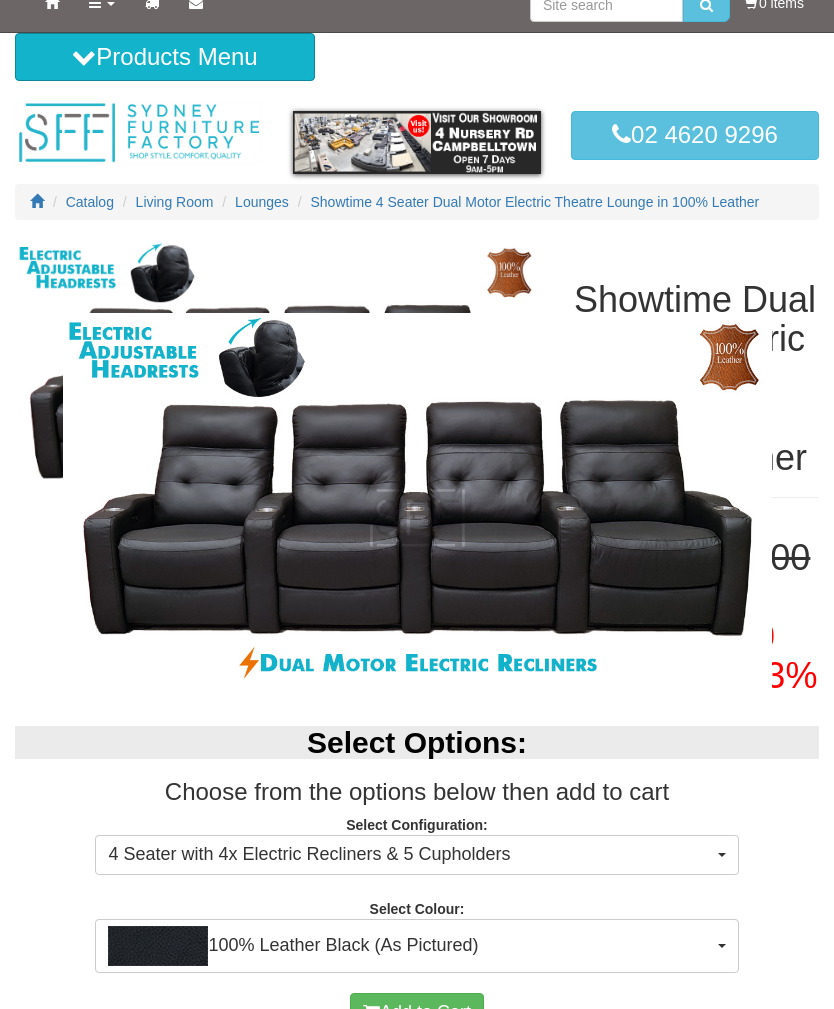 scroll, scrollTop: 0, scrollLeft: 0, axis: both 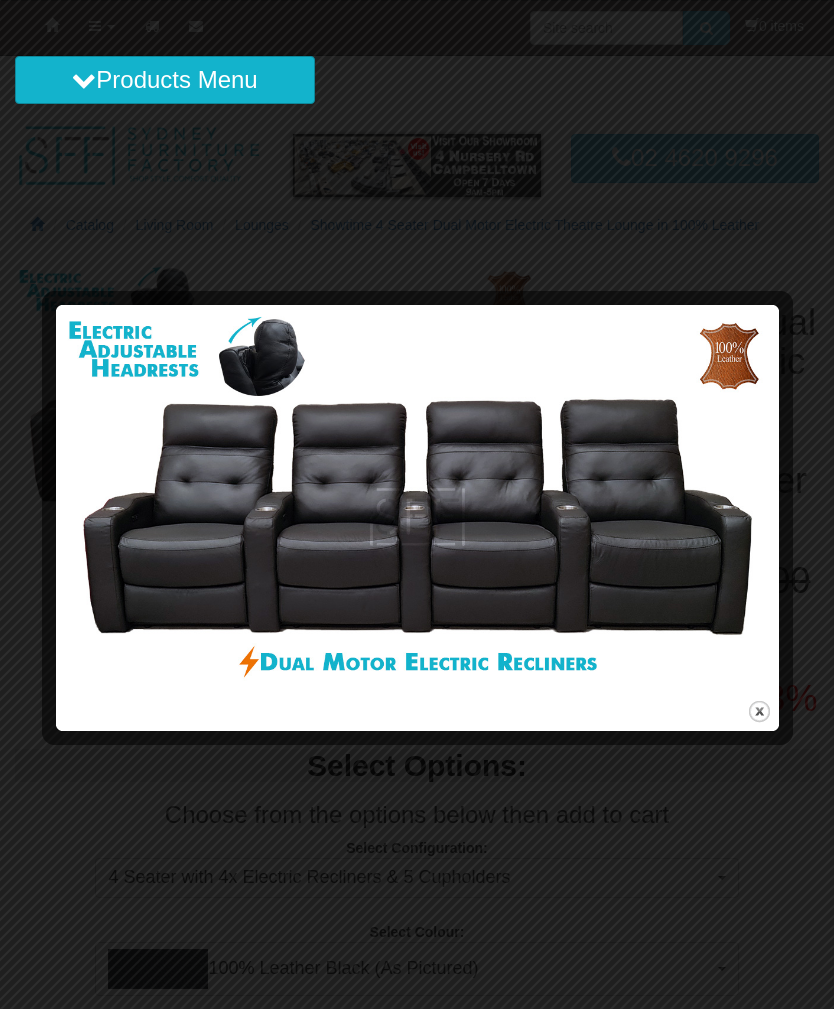click on "close" at bounding box center [759, 711] 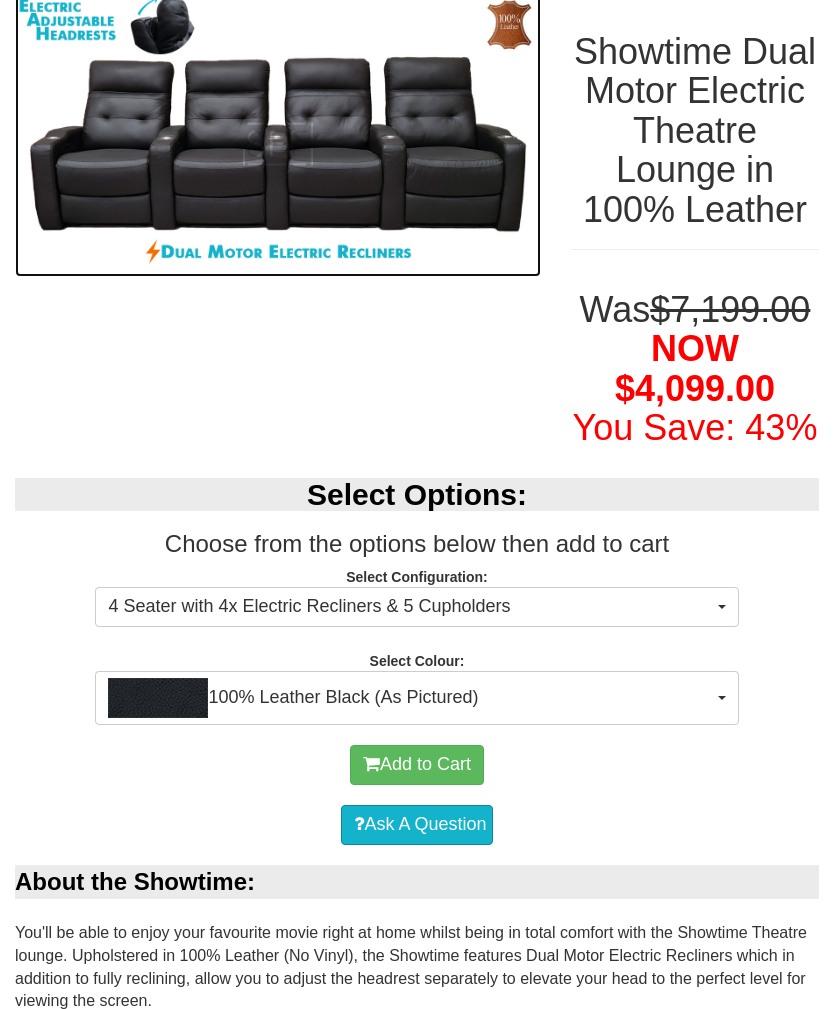 scroll, scrollTop: 280, scrollLeft: 0, axis: vertical 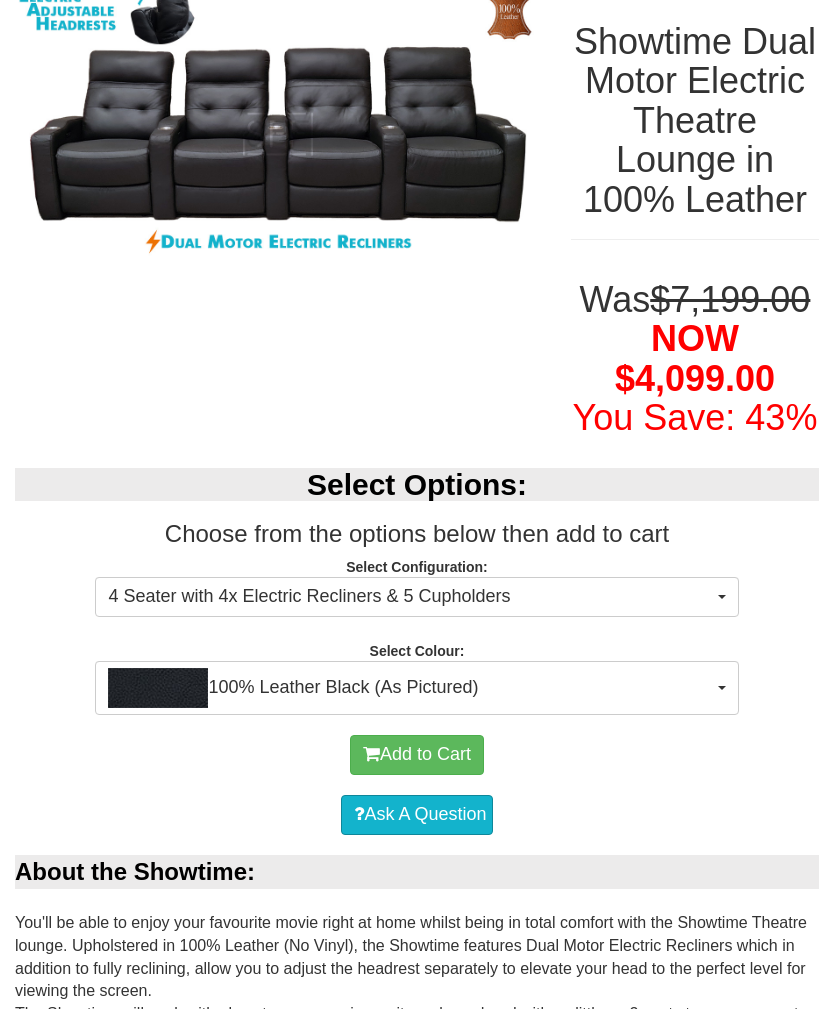 click on "100% Leather Black (As Pictured)" at bounding box center (416, 689) 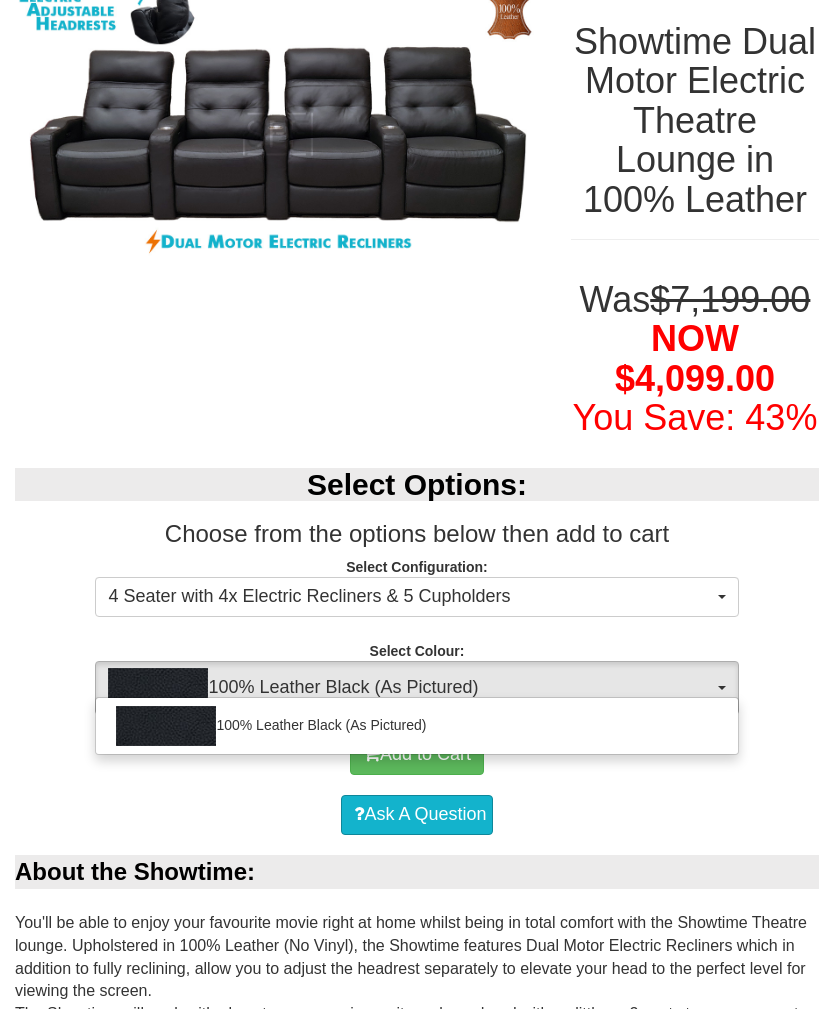 click at bounding box center [417, 504] 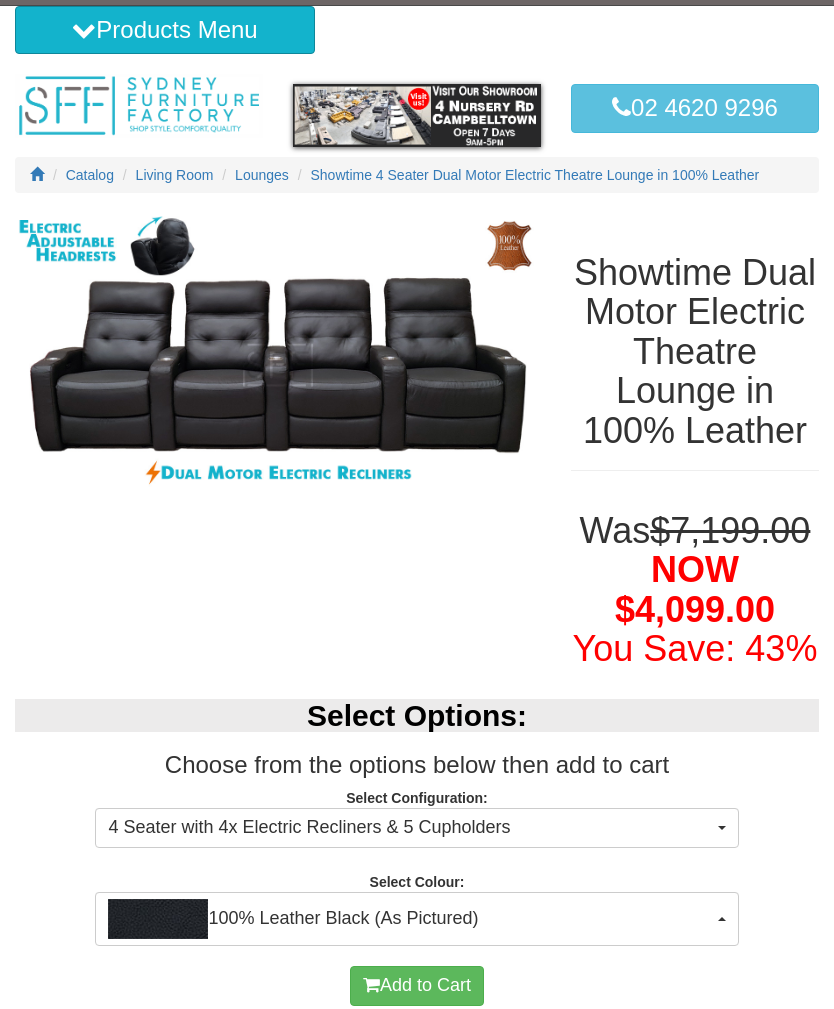 scroll, scrollTop: 0, scrollLeft: 0, axis: both 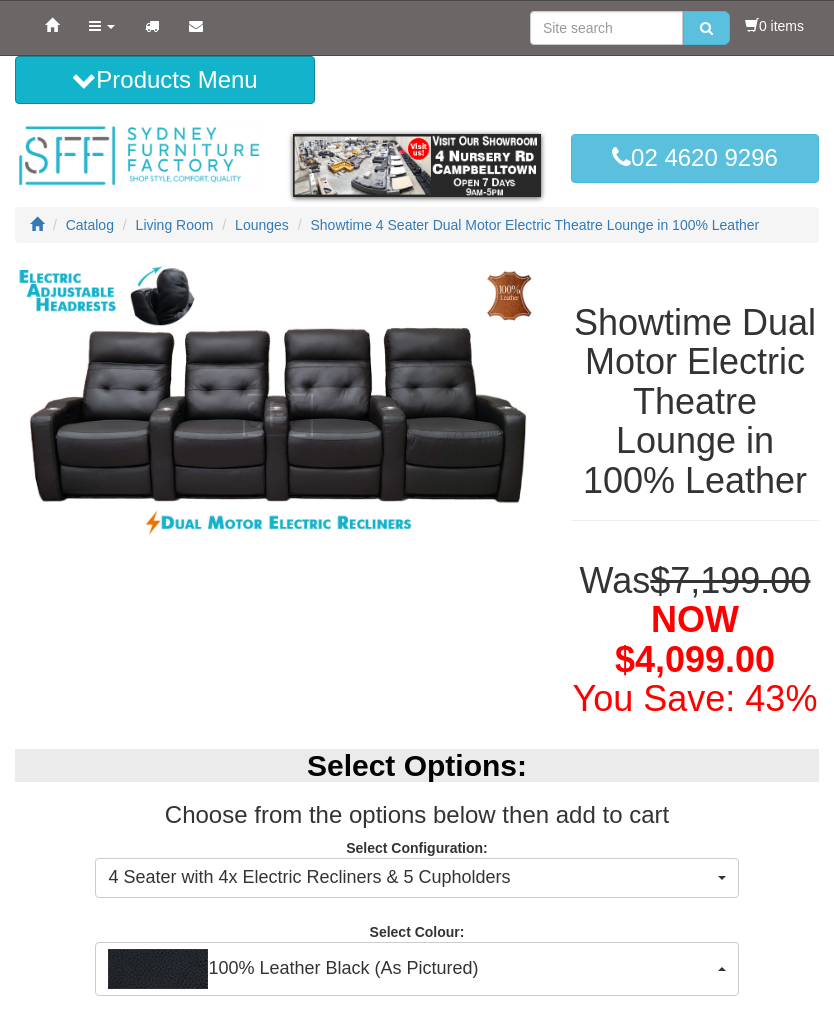 click on "Toggle Navigation
Home
Products
Living Room
Lounges
Sofas
Australian Made Lounges
Corner Modular Lounges
Chaise Lounges
Leather Lounges
Recliner Lounges
Recliner Chairs
Entertainment Units
Moran Furniture
Custom Made Lounges
Rugs
Lift Chairs
Accent Chairs
Theatre Lounges
Sofa Beds
Dining
Dining Chairs
Bedroom
Mattresses
Single Mattresses
King Single Mattresses
Double Mattresses
Queen Mattresses
King Mattresses
Mattress and Bases
Single Mattress and Base
King Single Mattress and Base
Double Mattress and Base
Queen Mattress and Base" at bounding box center [417, 2043] 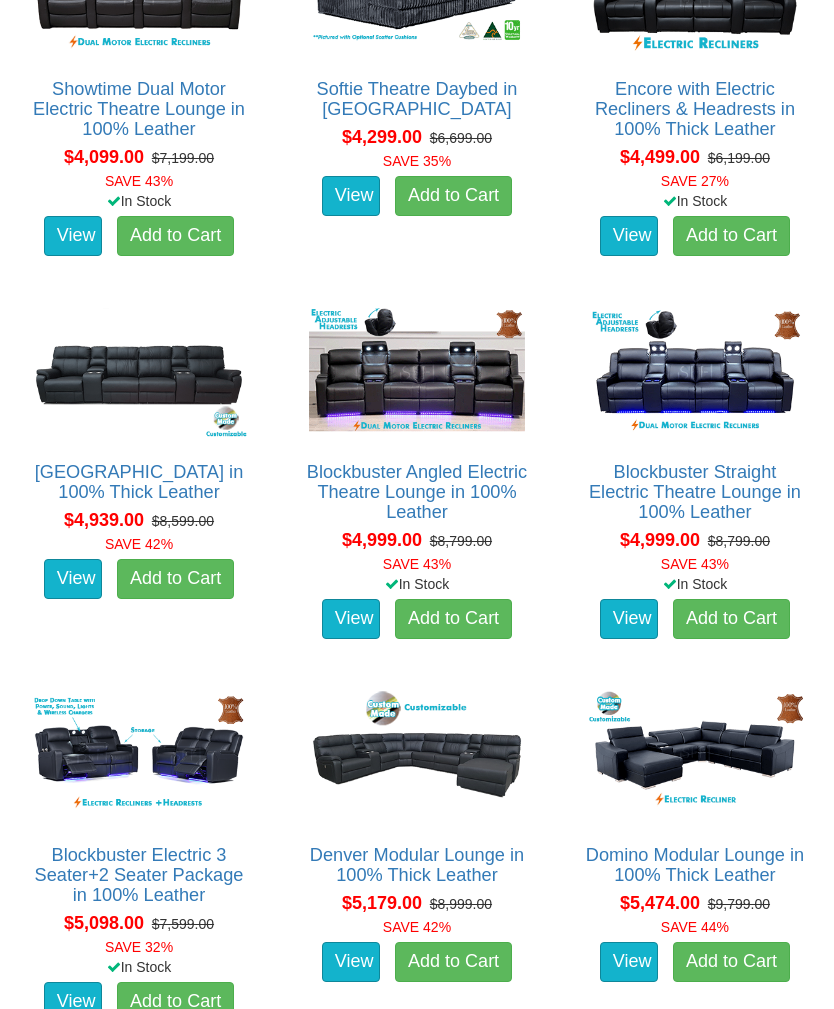scroll, scrollTop: 5256, scrollLeft: 0, axis: vertical 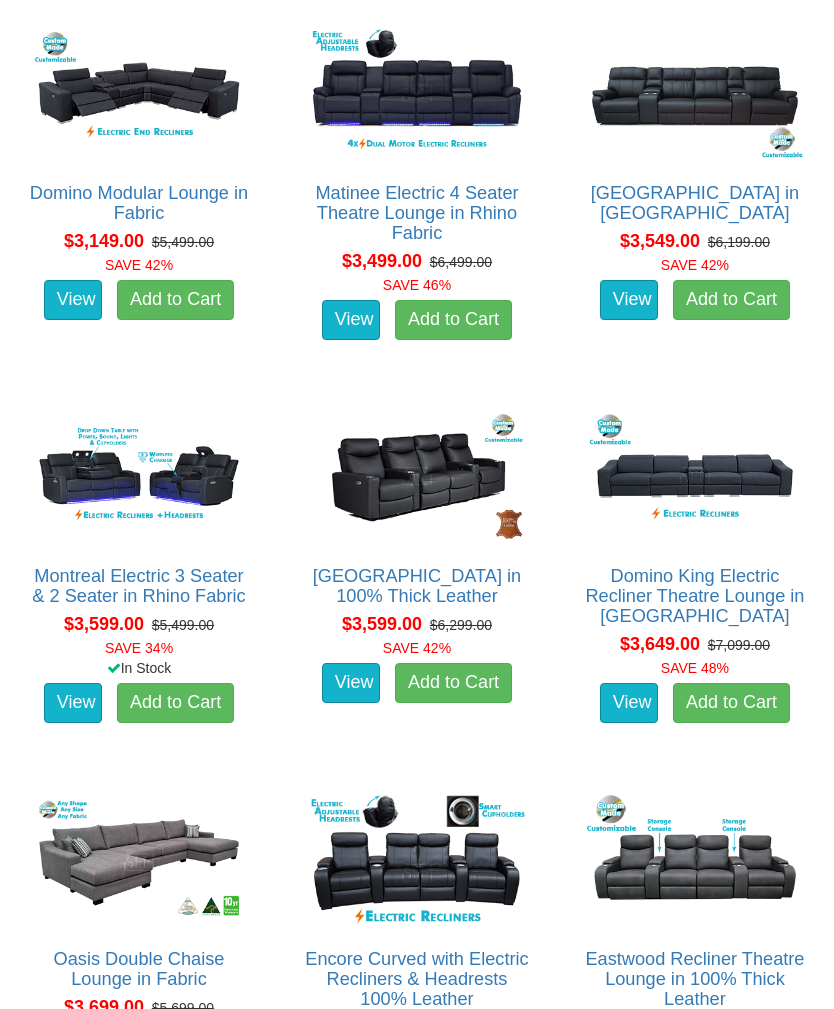 click at bounding box center [417, 860] 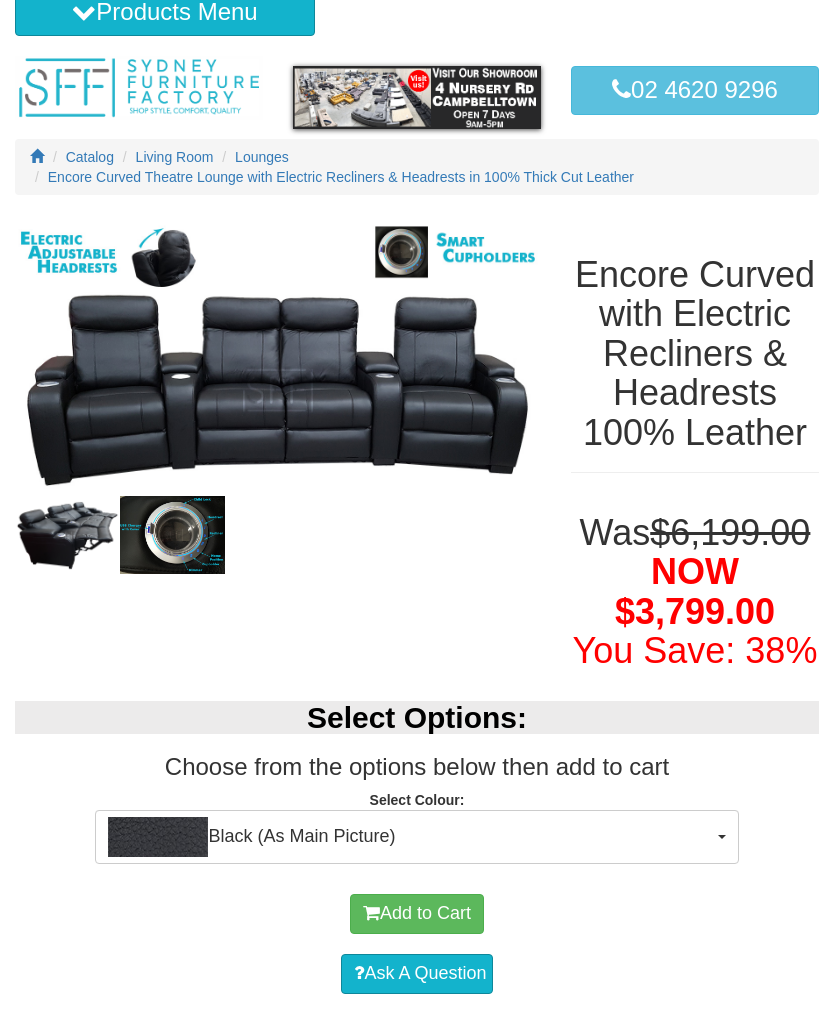 scroll, scrollTop: 0, scrollLeft: 0, axis: both 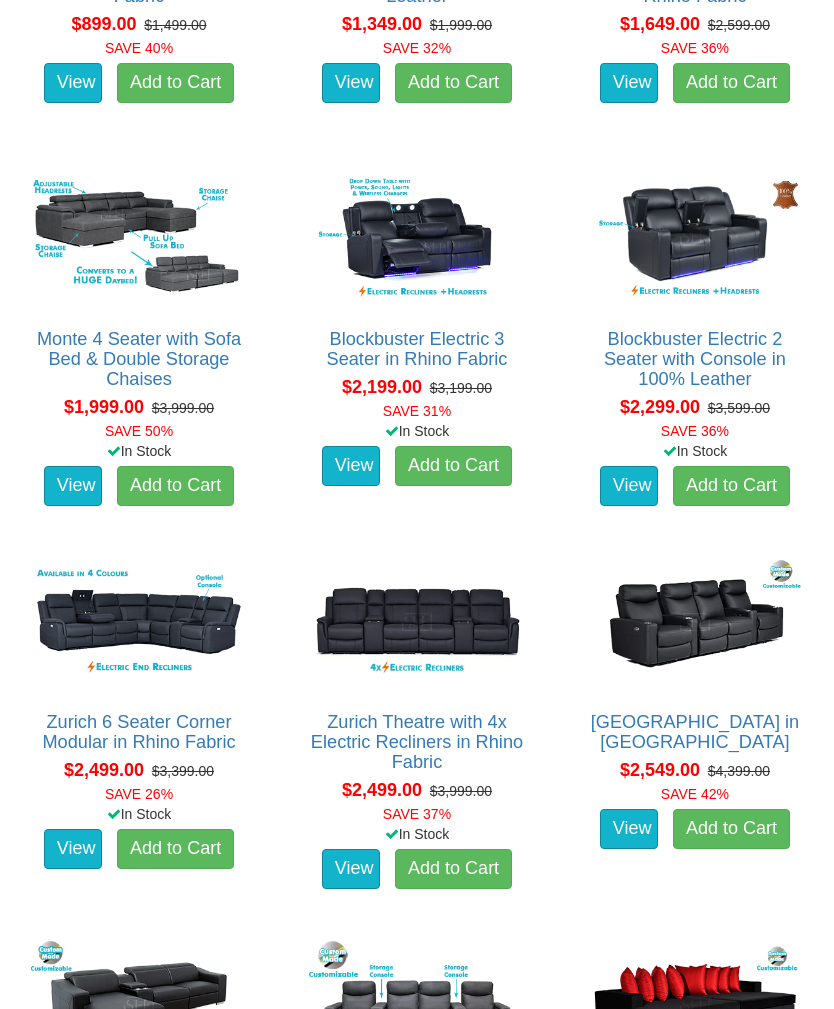 click at bounding box center (695, 623) 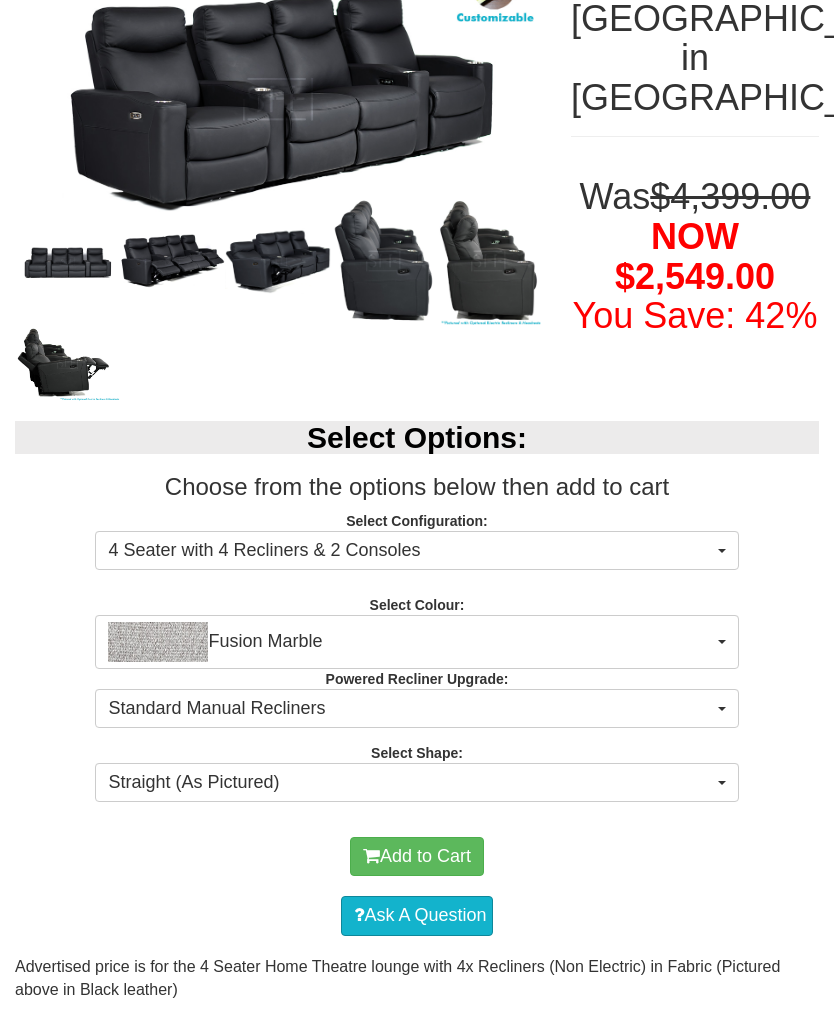 scroll, scrollTop: 305, scrollLeft: 0, axis: vertical 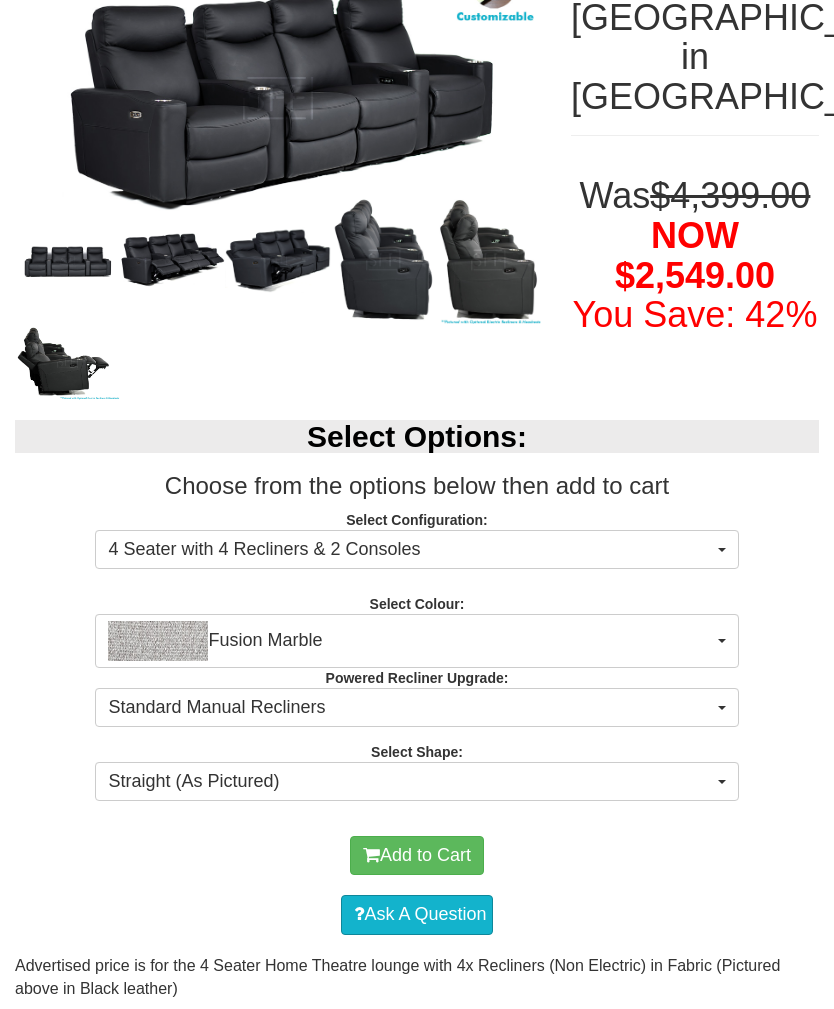 click at bounding box center [722, 641] 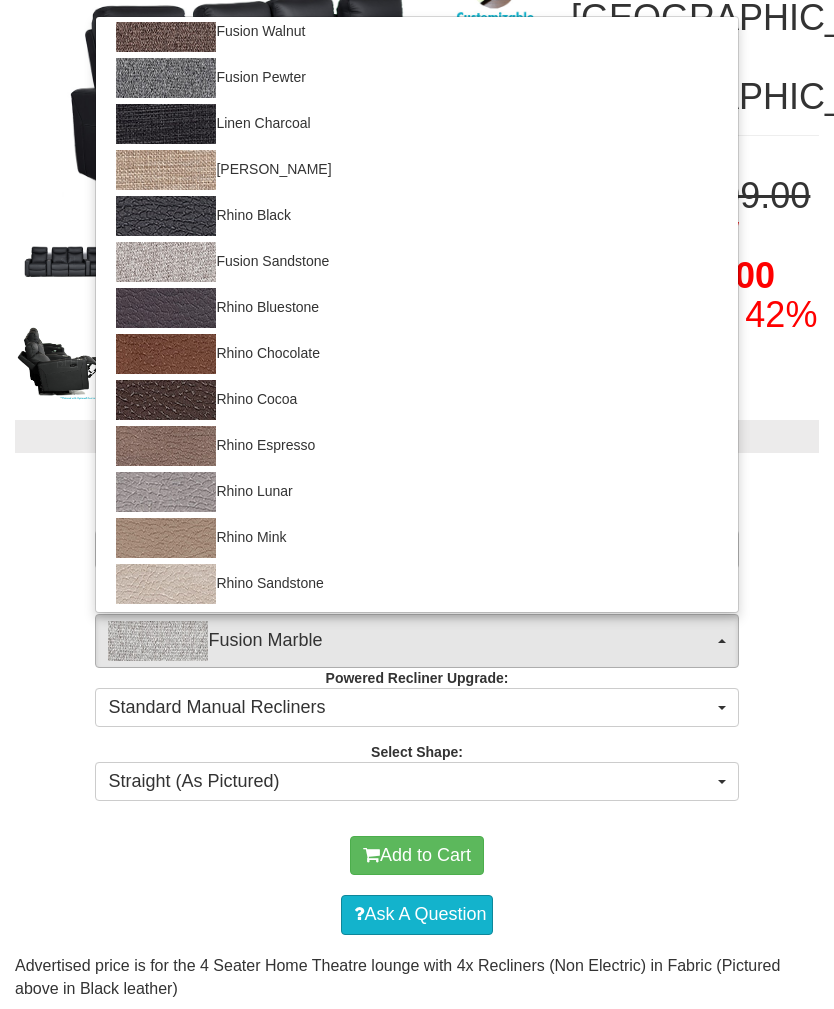 scroll, scrollTop: 243, scrollLeft: 0, axis: vertical 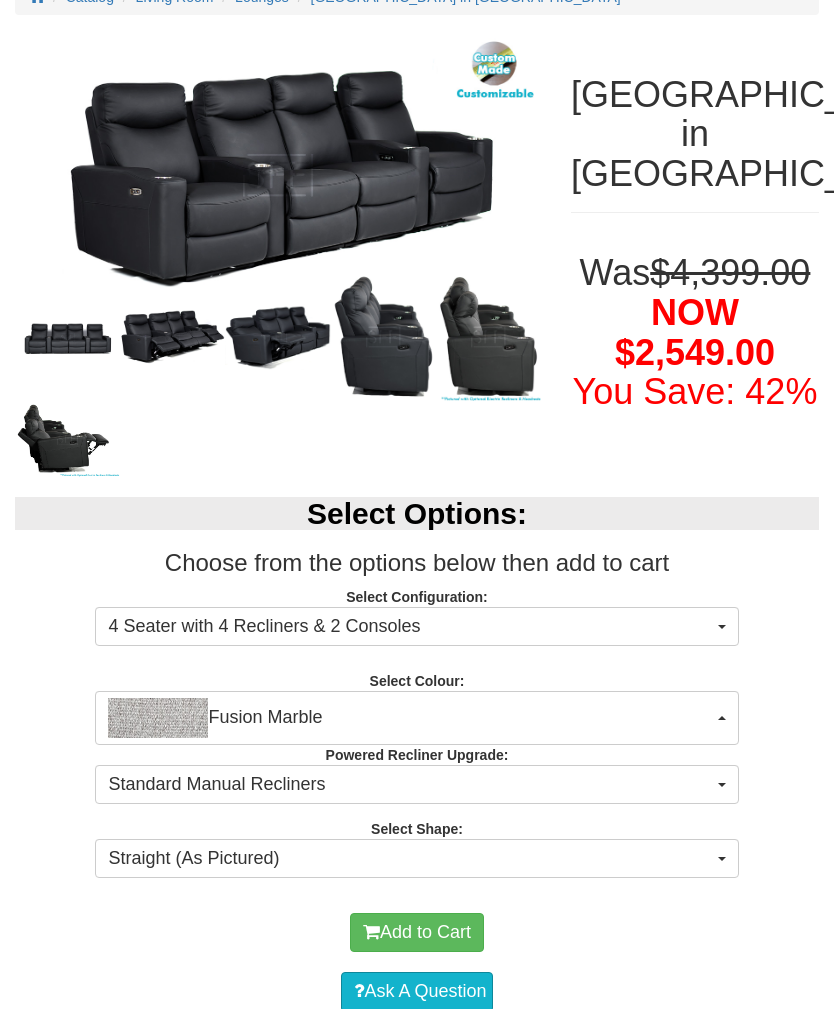 click on "4 Seater with 4 Recliners & 2 Consoles" at bounding box center (416, 627) 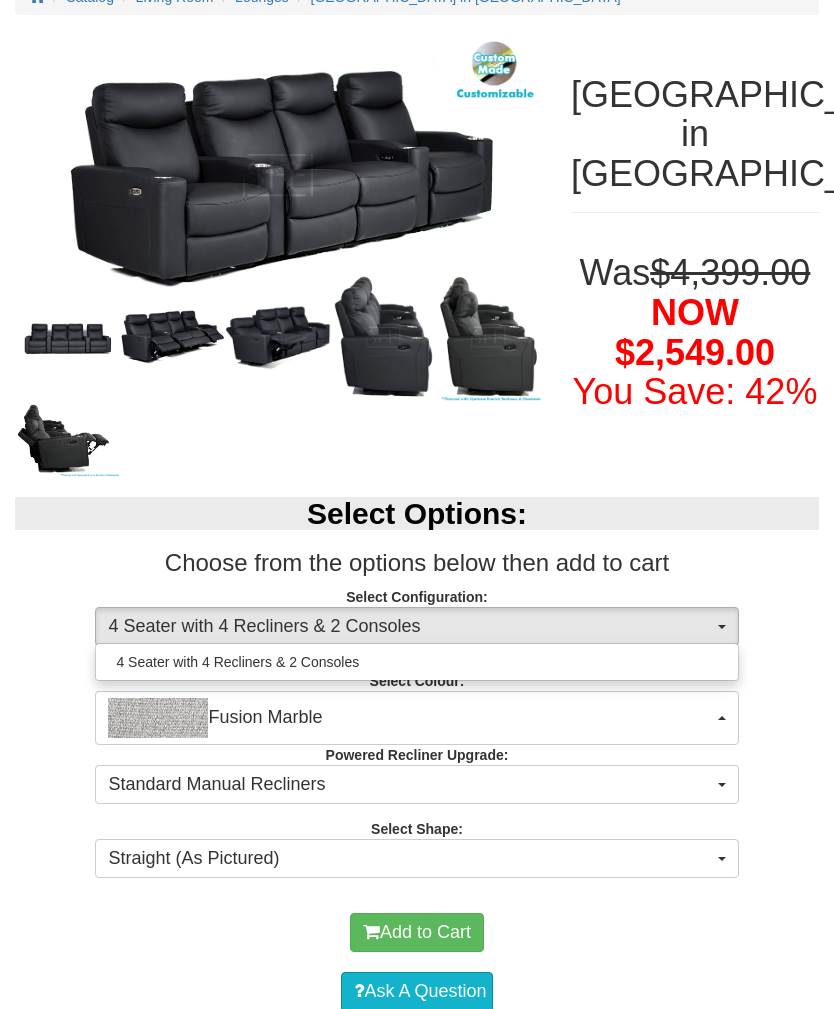 click at bounding box center (417, 504) 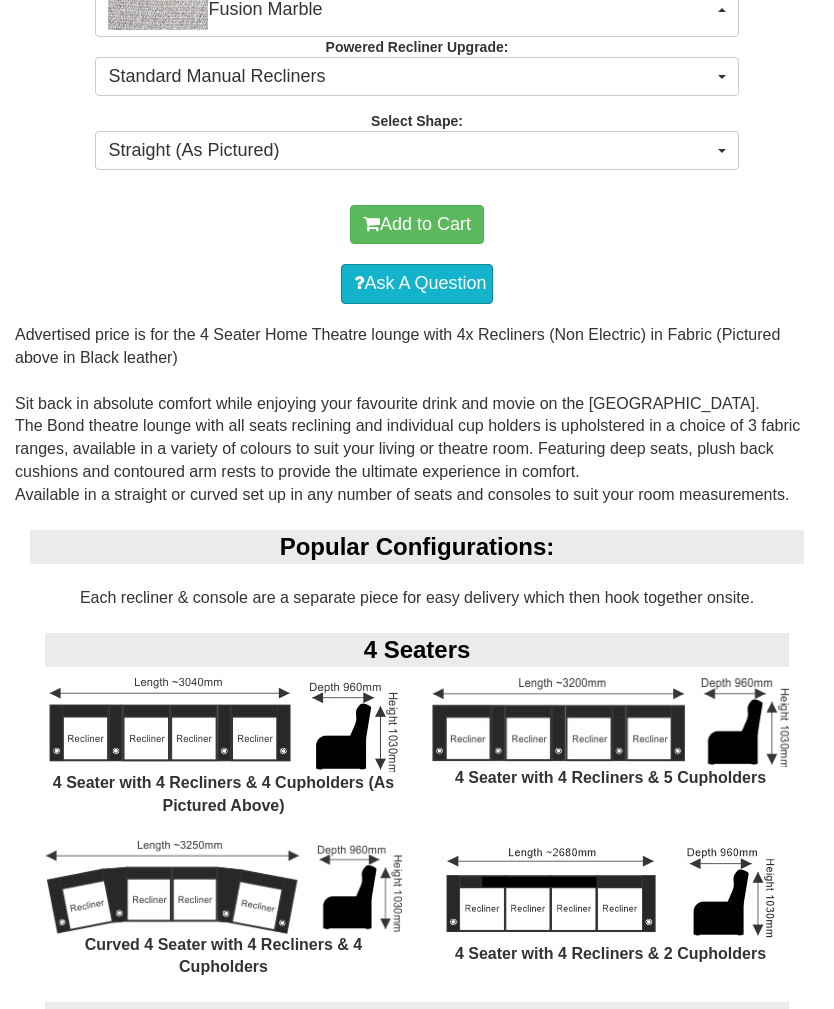 scroll, scrollTop: 936, scrollLeft: 0, axis: vertical 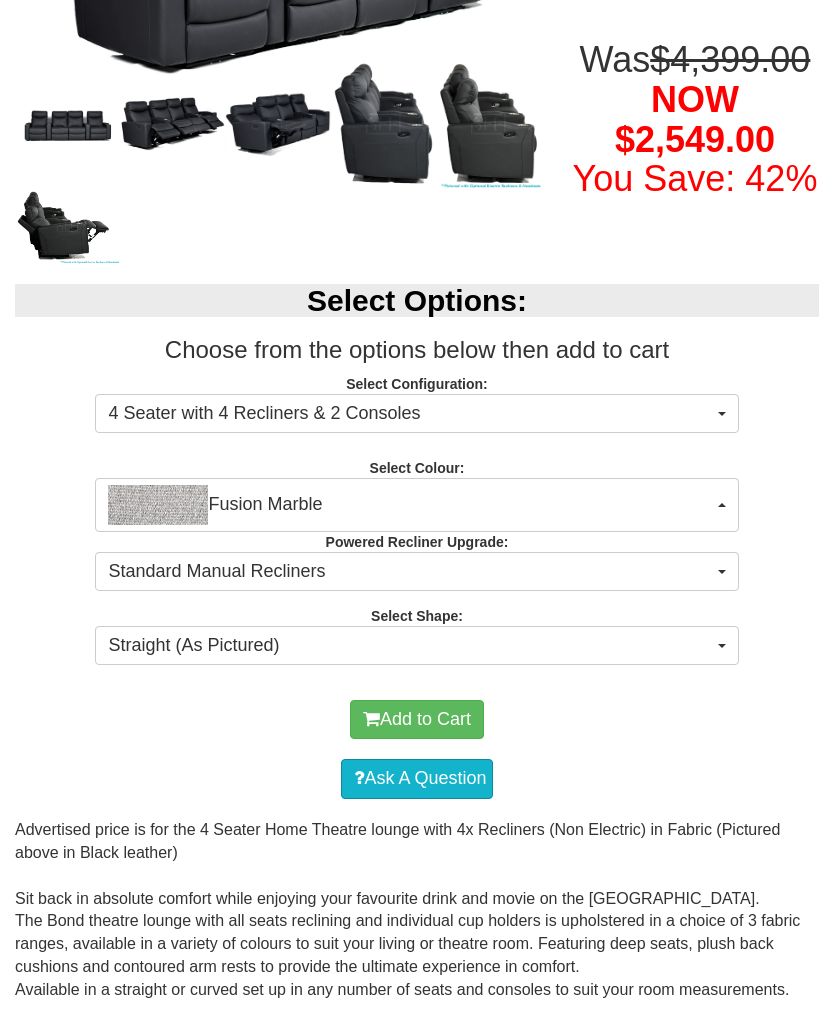 click on "Standard Manual Recliners" at bounding box center (416, 572) 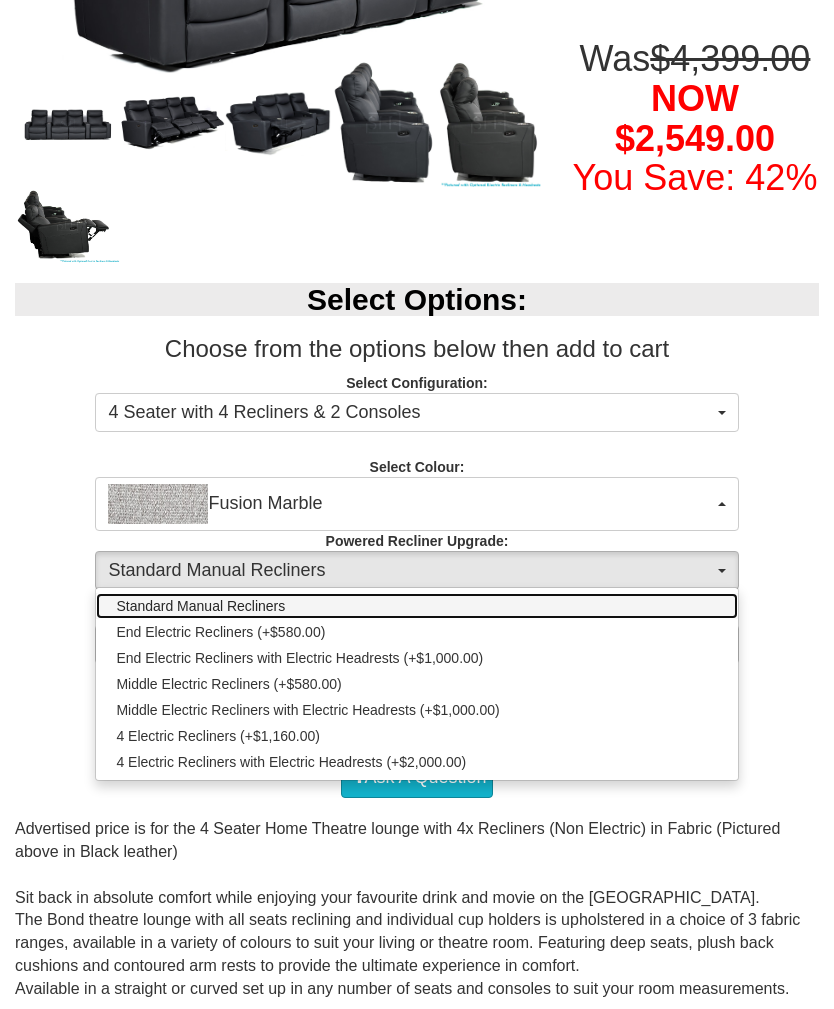 scroll, scrollTop: 444, scrollLeft: 0, axis: vertical 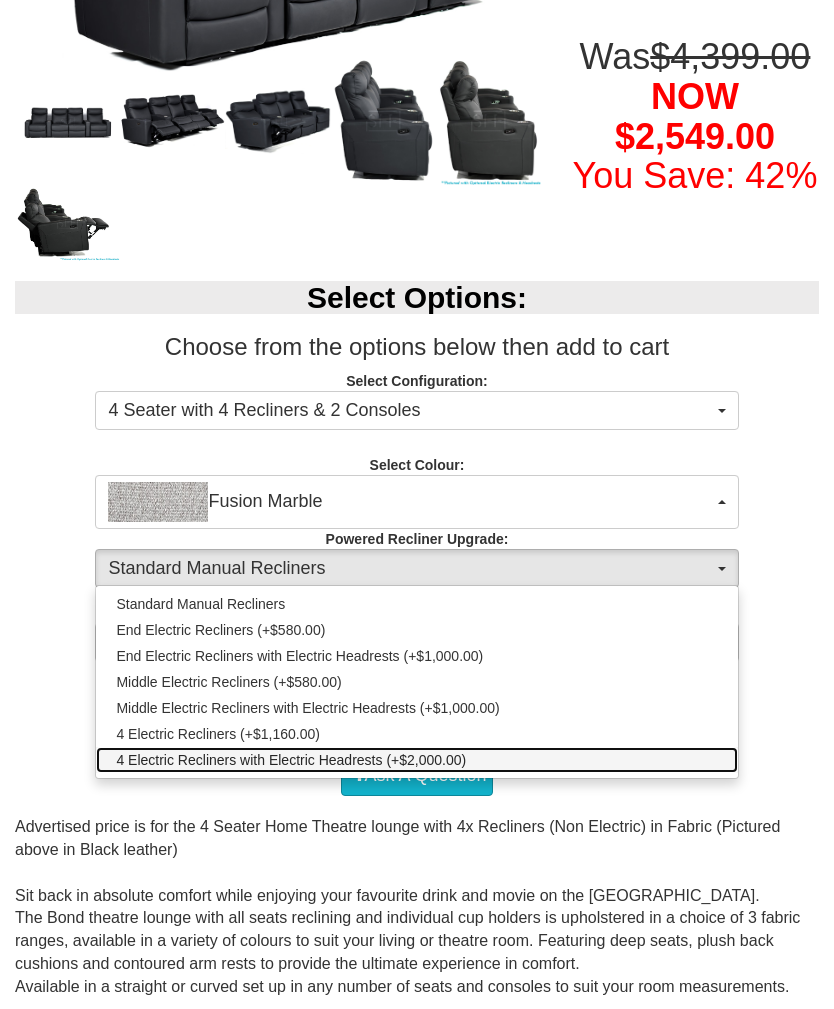 click on "4 Electric Recliners with Electric Headrests (+$2,000.00)" at bounding box center (416, 760) 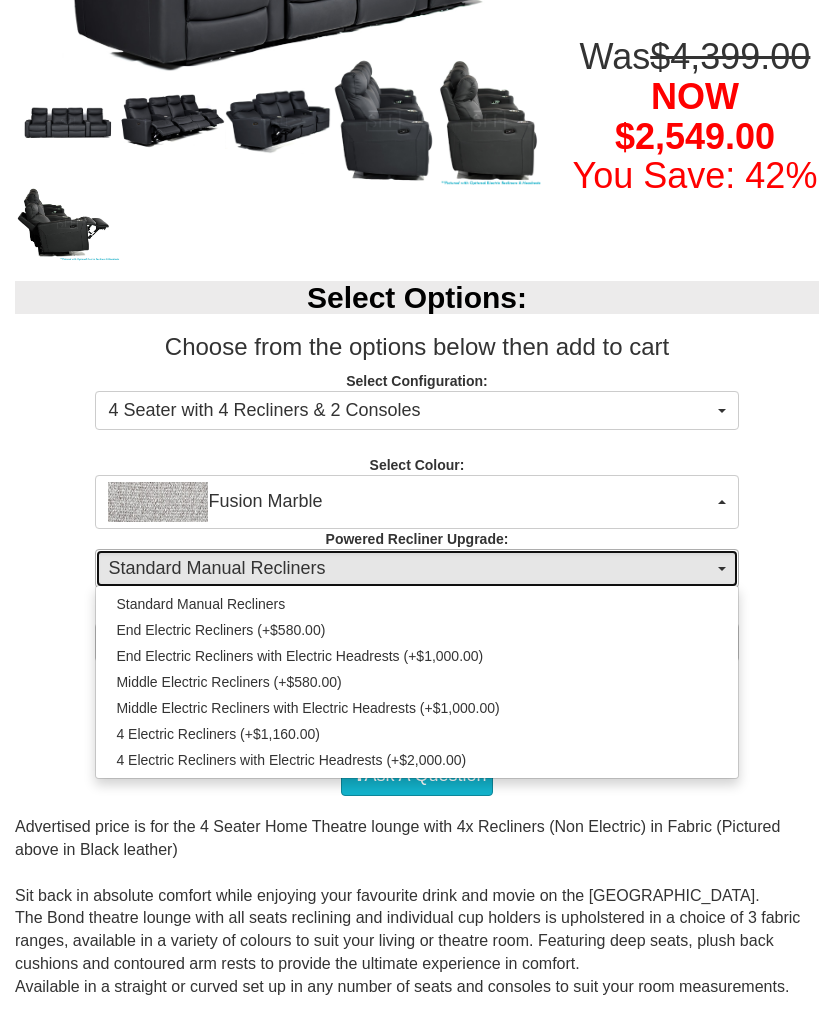 select on "1995" 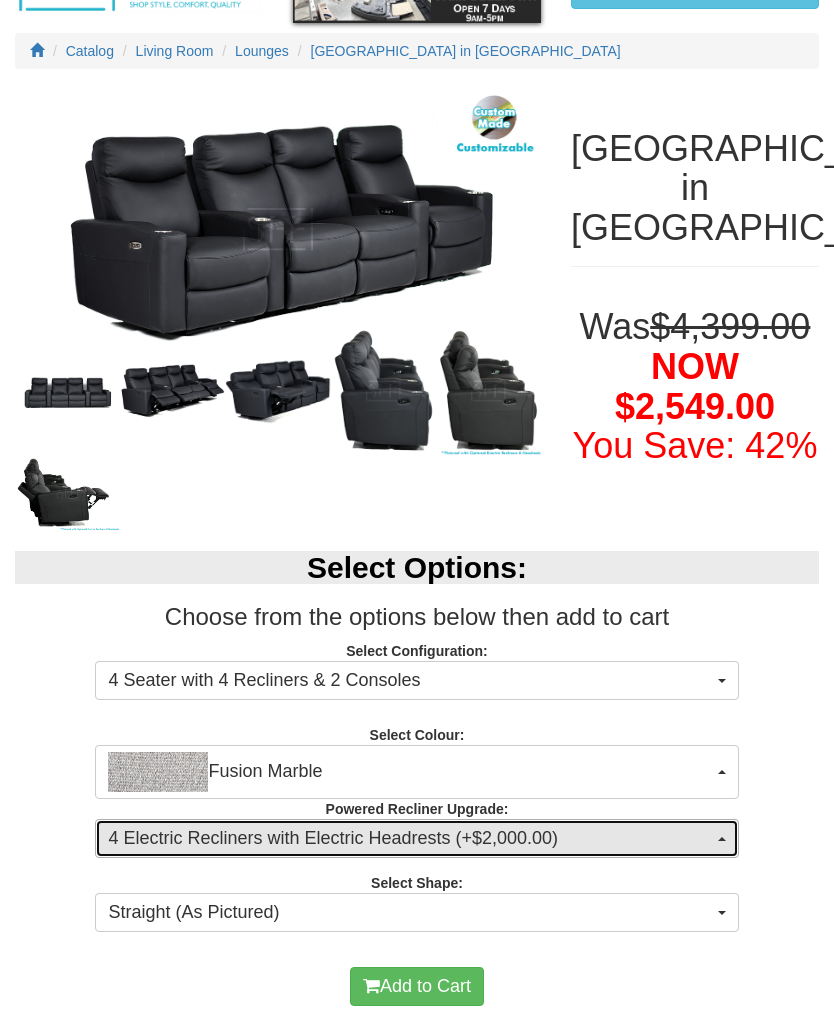 scroll, scrollTop: 176, scrollLeft: 0, axis: vertical 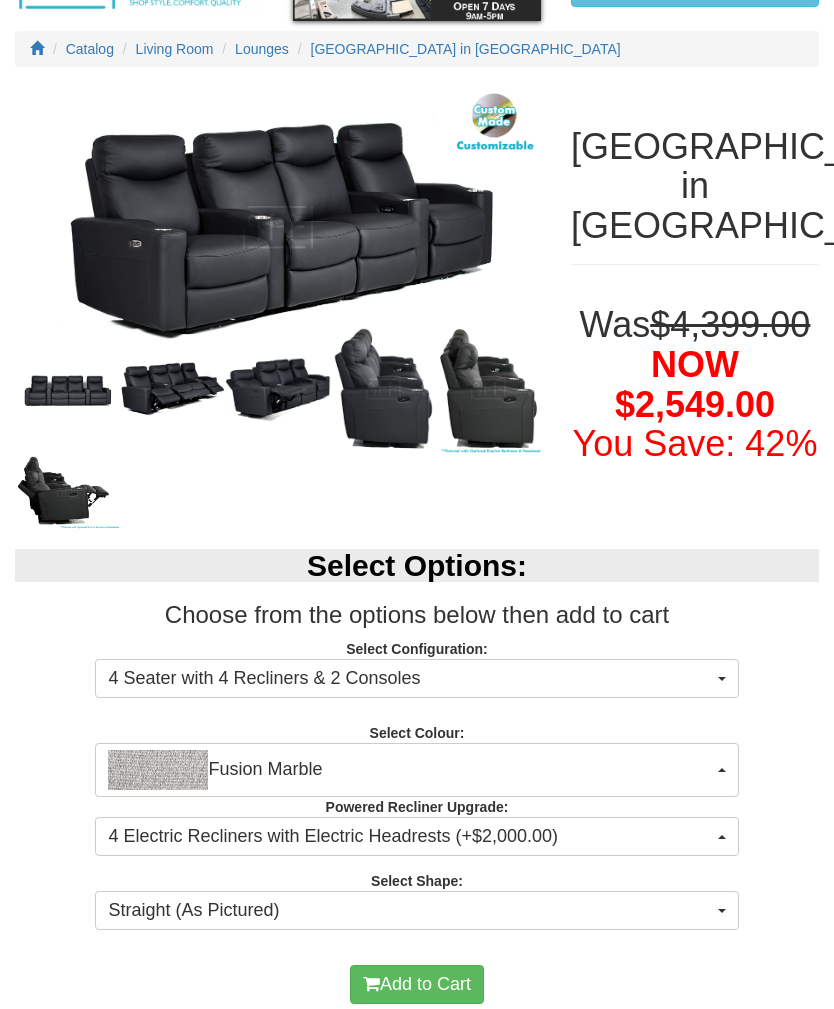 click on "Fusion Marble" at bounding box center [416, 770] 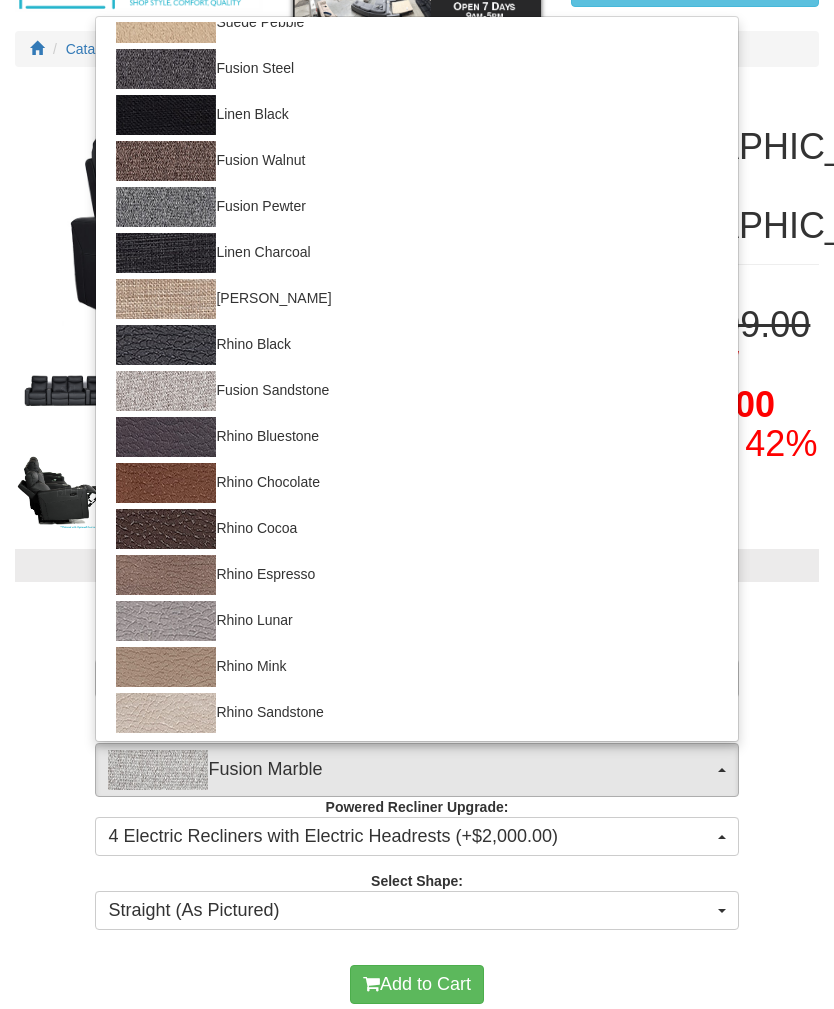 scroll, scrollTop: 114, scrollLeft: 0, axis: vertical 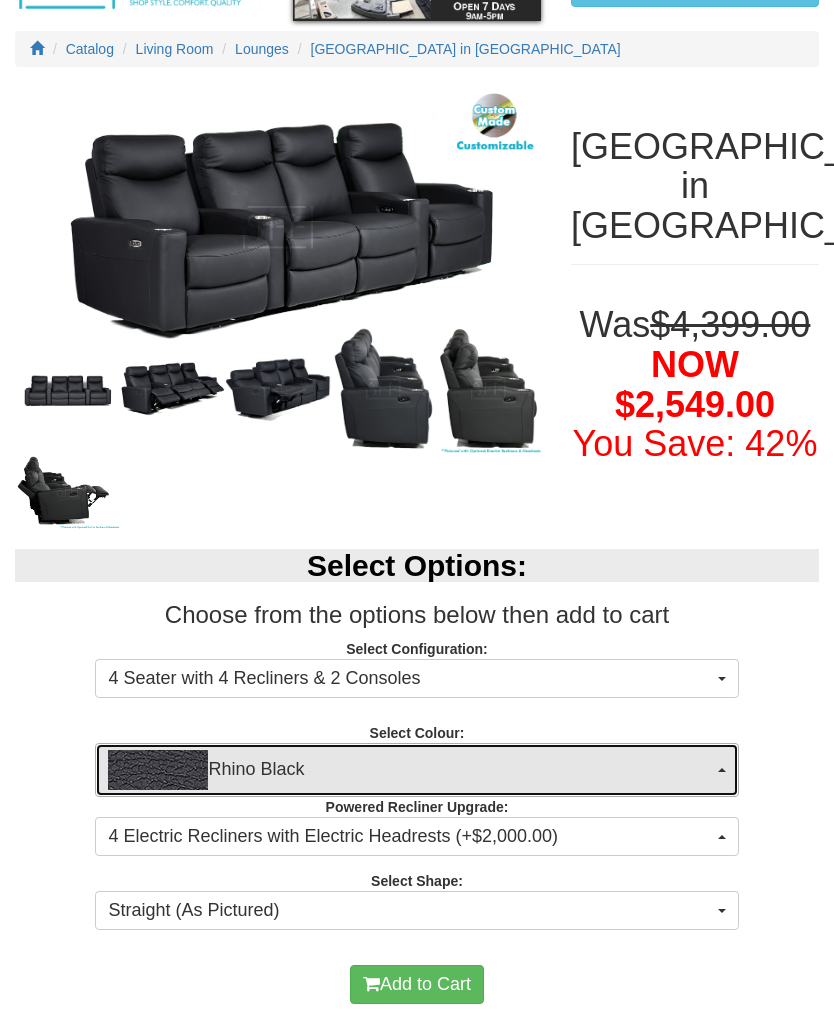click on "Straight (As Pictured)" at bounding box center (416, 911) 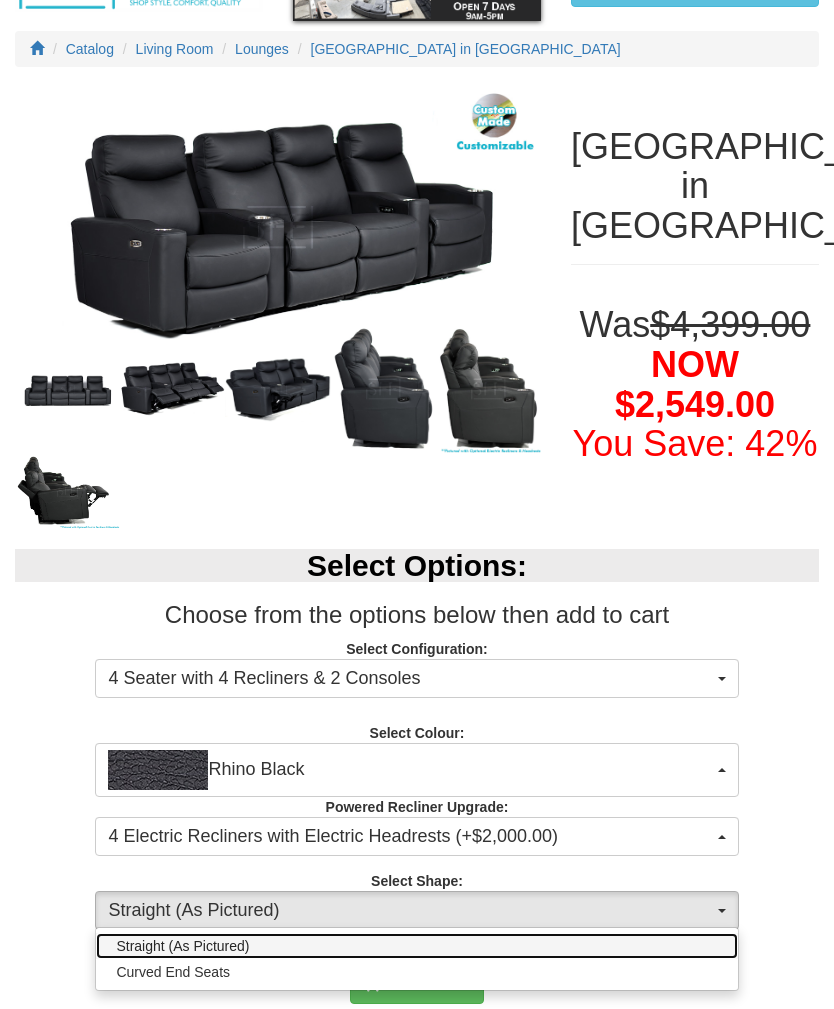 click on "Straight (As Pictured)" at bounding box center (416, 946) 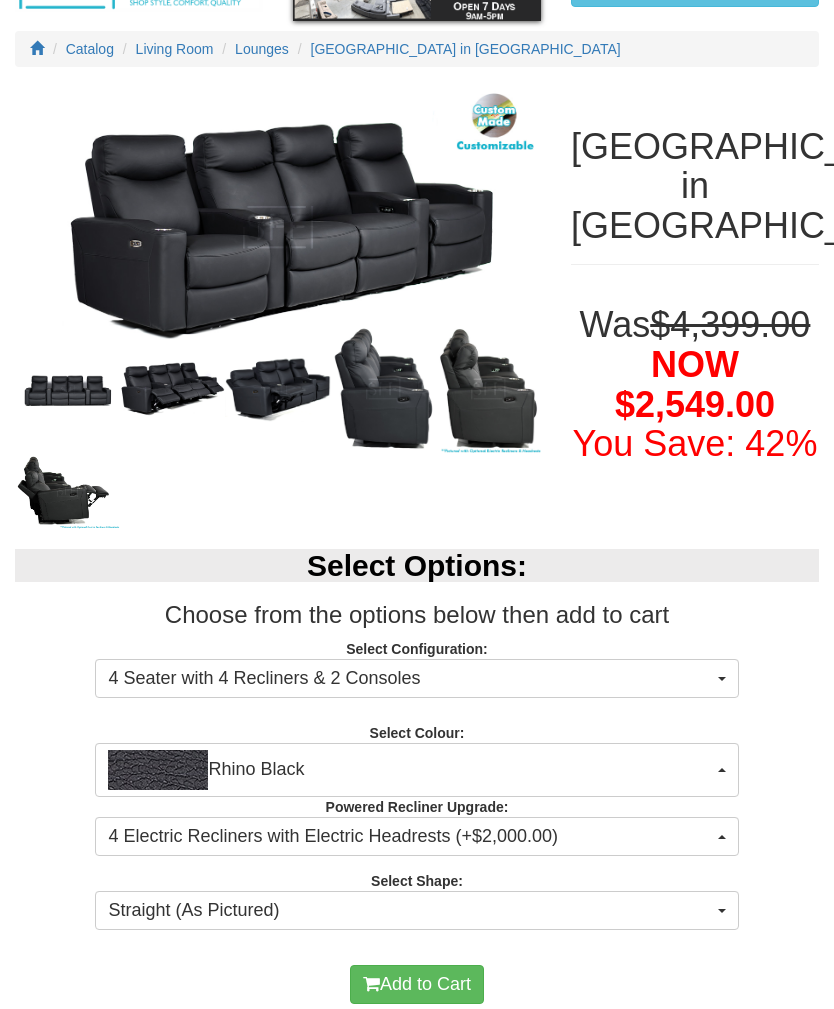 click on "4 Seater with 4 Recliners & 2 Consoles" at bounding box center (416, 679) 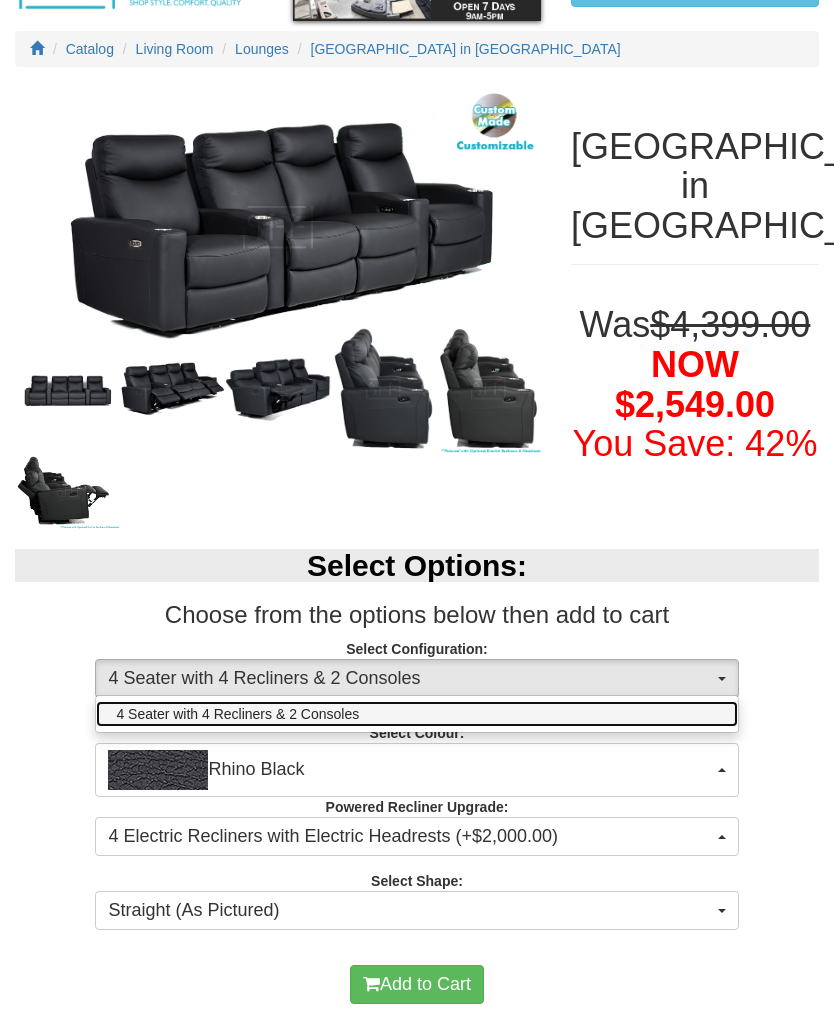 click on "4 Seater with 4 Recliners & 2 Consoles" at bounding box center (416, 714) 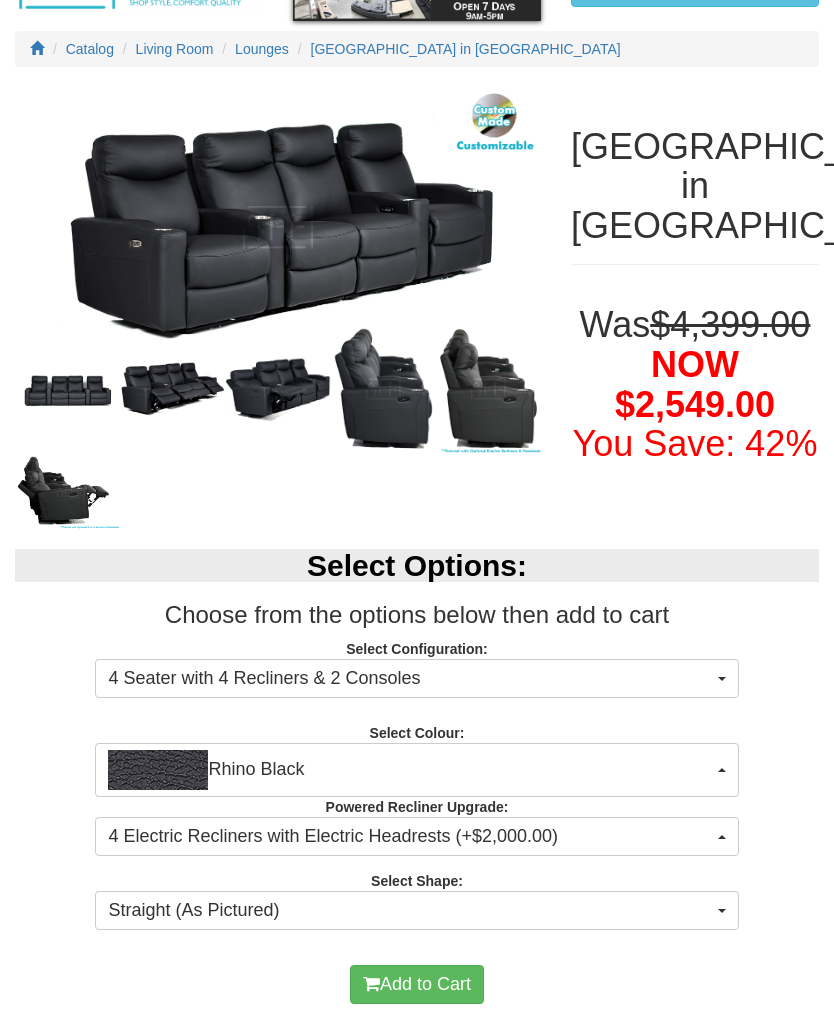 click on "Select Options:
Choose from the options below then add to cart
Select Configuration: 4 Seater with 4 Recliners & 2 Consoles   4 Seater with 4 Recliners & 2 Consoles 4 Seater with 4 Recliners & 2 Consoles
Select Colour:  Rhino Black    Fusion Marble  Linen Natural  Suede Pebble  Fusion Steel  Linen Black  Fusion Walnut  Fusion Pewter  Linen Charcoal  Linen Hessian  Rhino Black  Fusion Sandstone  Rhino Bluestone  Rhino Chocolate  Rhino Cocoa  Rhino Espresso  Rhino Lunar  Rhino Mink  Rhino Sandstone Fusion Marble Linen Natural Suede Pebble Fusion Steel Linen Black Fusion Walnut Fusion Pewter Linen Charcoal Linen Hessian Rhino Black Fusion Sandstone Rhino Bluestone Rhino Chocolate Rhino Cocoa Rhino Espresso Rhino Lunar Rhino Mink Rhino Sandstone
Powered Recliner Upgrade: 4 Electric Recliners with Electric Headrests (+$2,000.00)   Standard Manual Recliners End Electric Recliners (+$580.00) Middle Electric Recliners (+$580.00)" at bounding box center (417, 736) 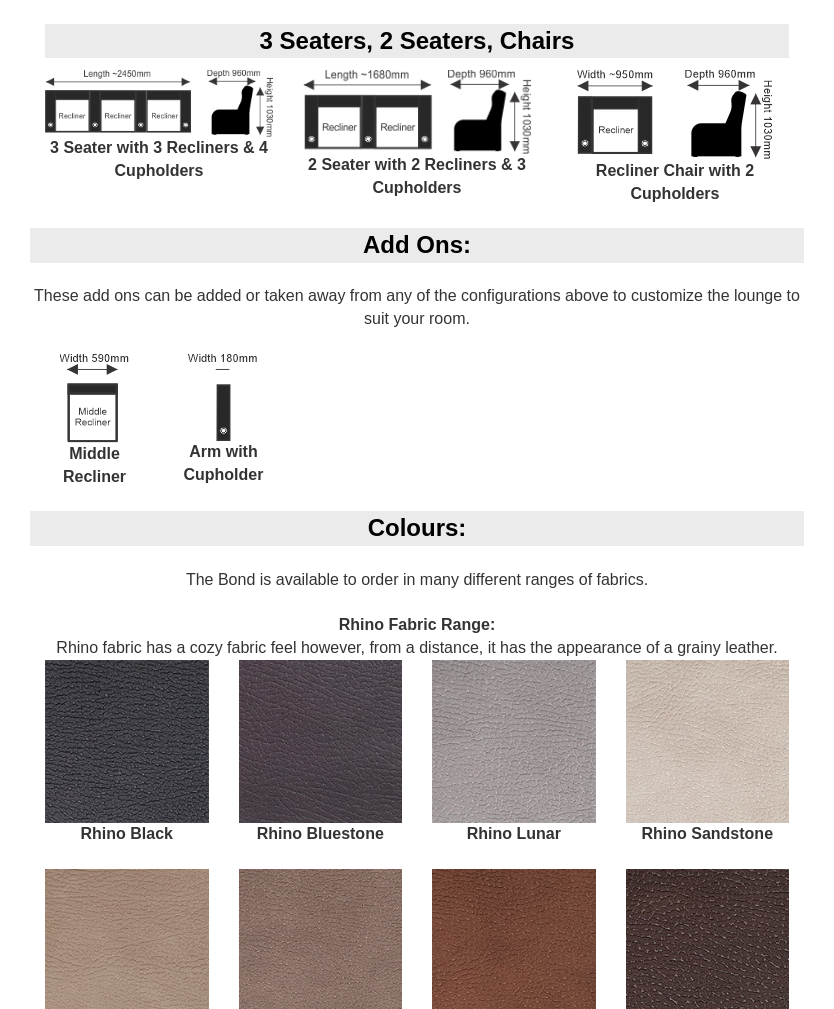 scroll, scrollTop: 2393, scrollLeft: 0, axis: vertical 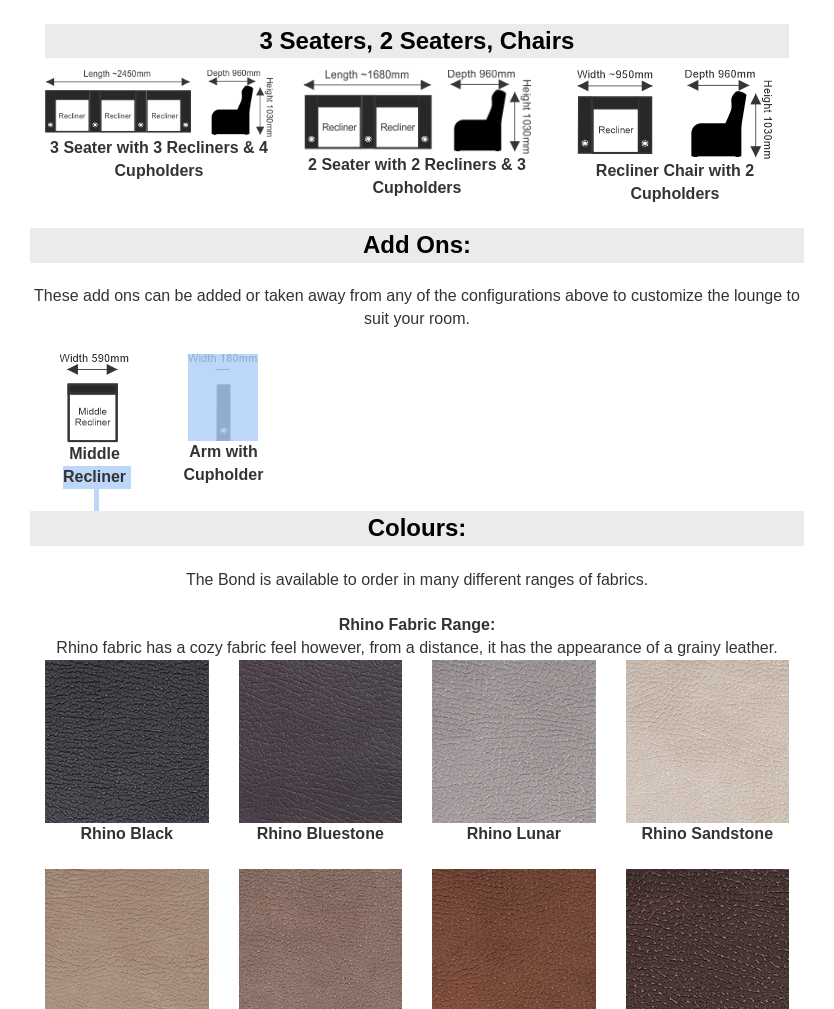 click on "Colours:
The Bond is available to order in many different ranges of fabrics.
Rhino Fabric Range: Rhino fabric has a cozy fabric feel however, from a distance, it has the appearance of a grainy leather.
Rhino Black
Rhino Bluestone
Rhino Lunar
Rhino Sandstone
Rhino Mink
Rhino Espresso
Rhino Chocolate
Rhino Cocoa
Linen Fabric Range:
Charcoal
Black
Natural
Hessian
Fusion Fabric Range:
Marble
Pewter
Steel
Sandstone
Walnut" at bounding box center [417, 1165] 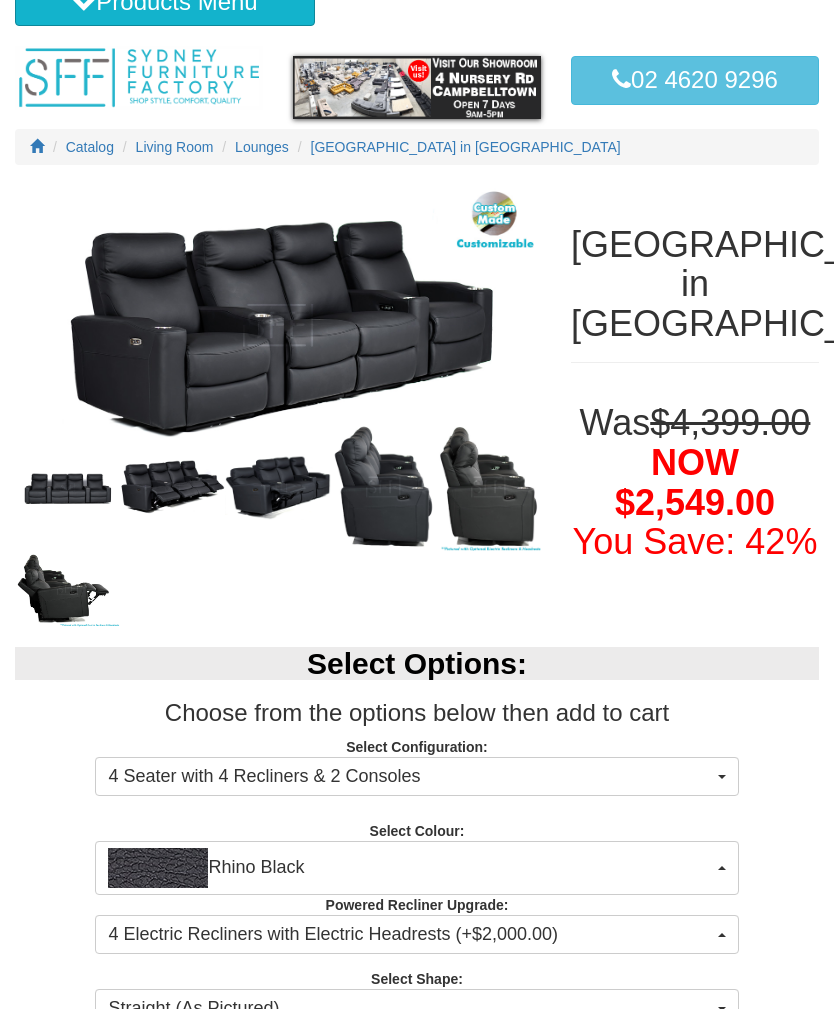 scroll, scrollTop: 0, scrollLeft: 0, axis: both 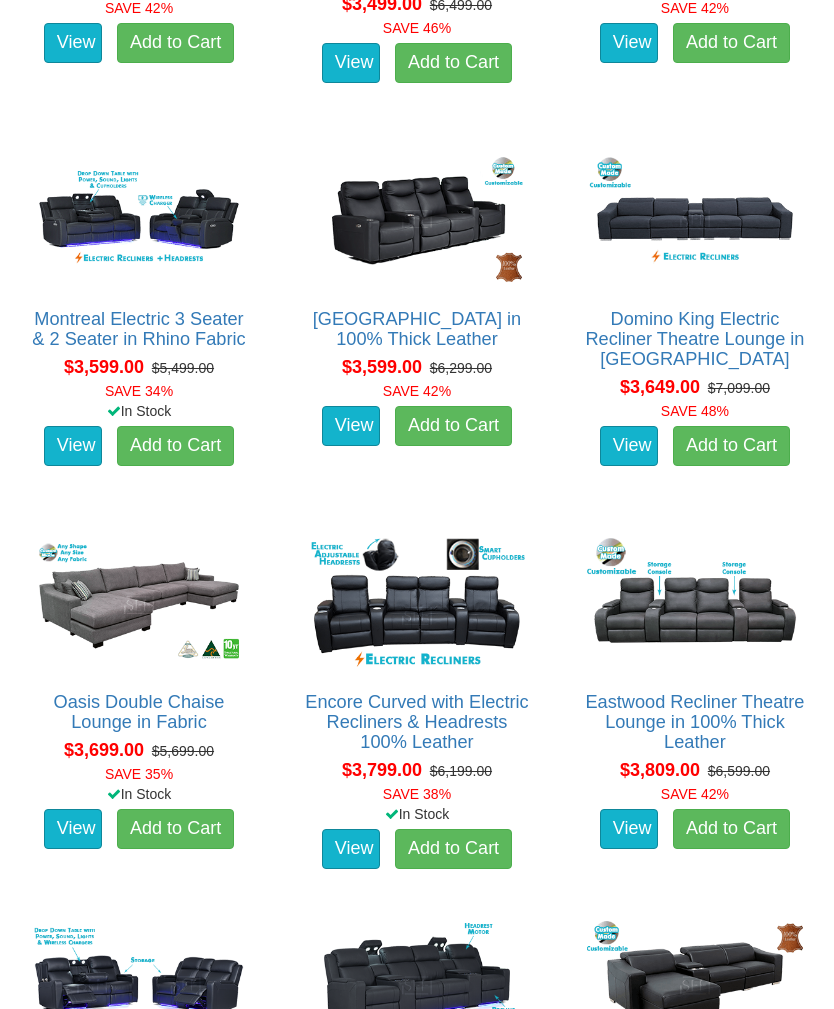 click on "Eastwood Recliner Theatre Lounge in 100% Thick Leather" at bounding box center [694, 722] 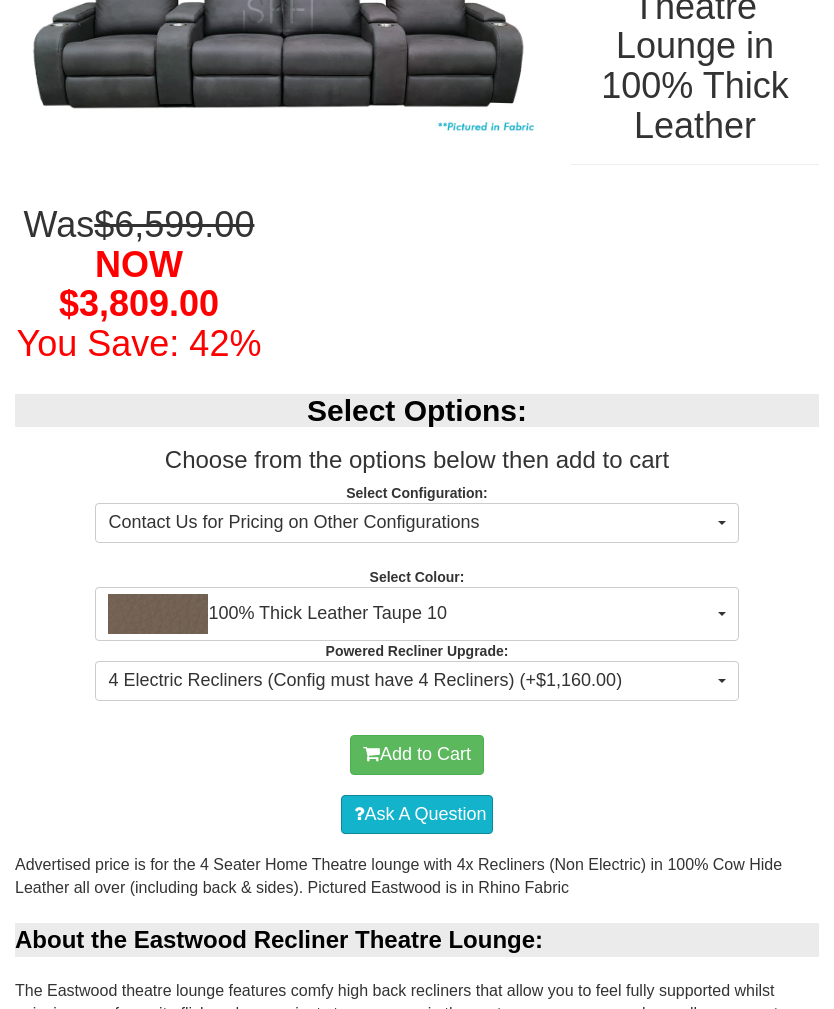 scroll, scrollTop: 395, scrollLeft: 0, axis: vertical 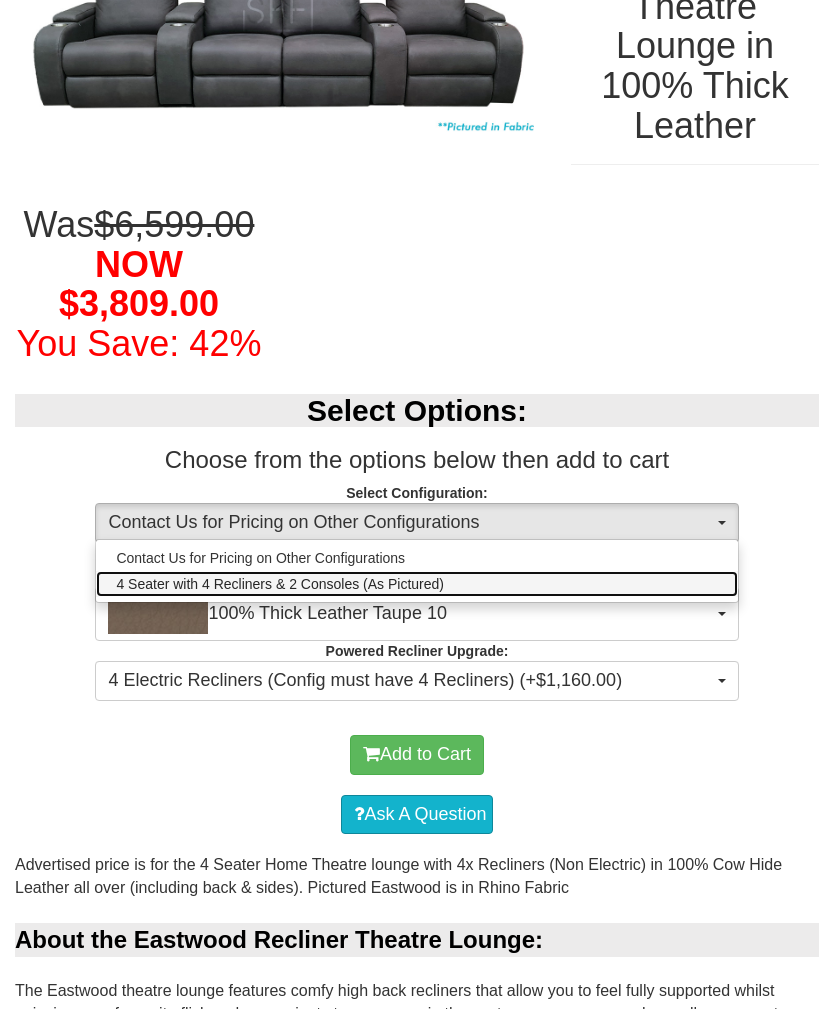 click on "4 Seater with 4 Recliners & 2 Consoles (As Pictured)" at bounding box center [280, 584] 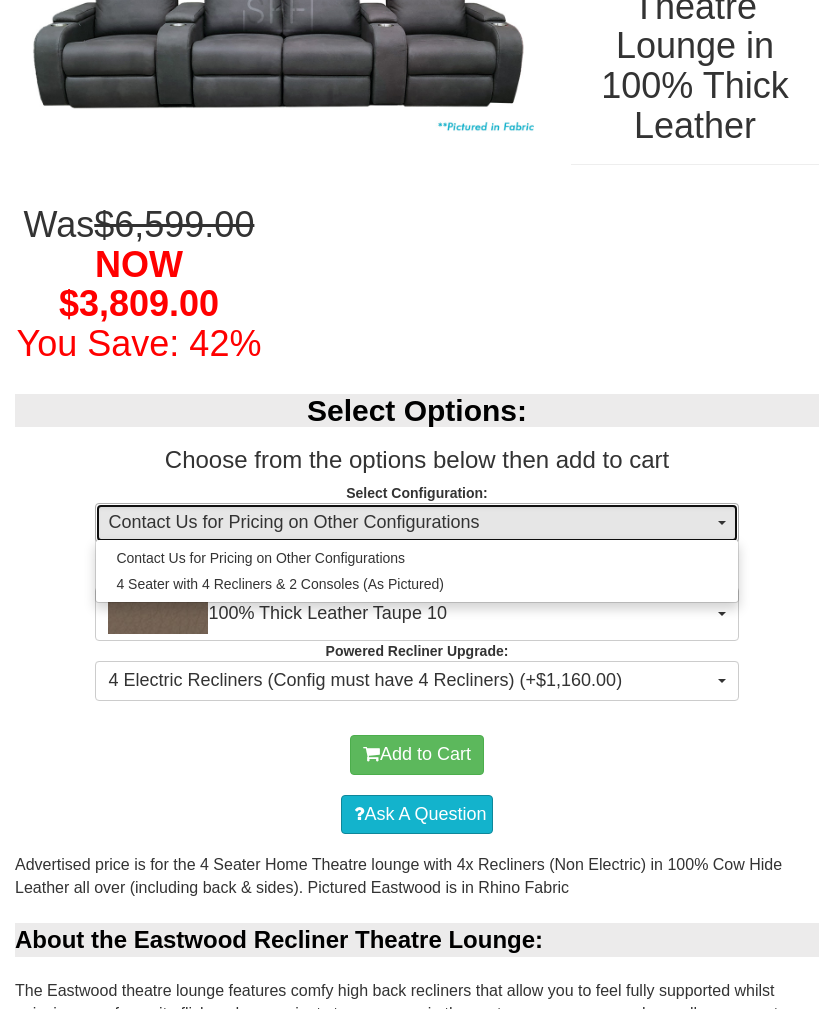 select on "1353" 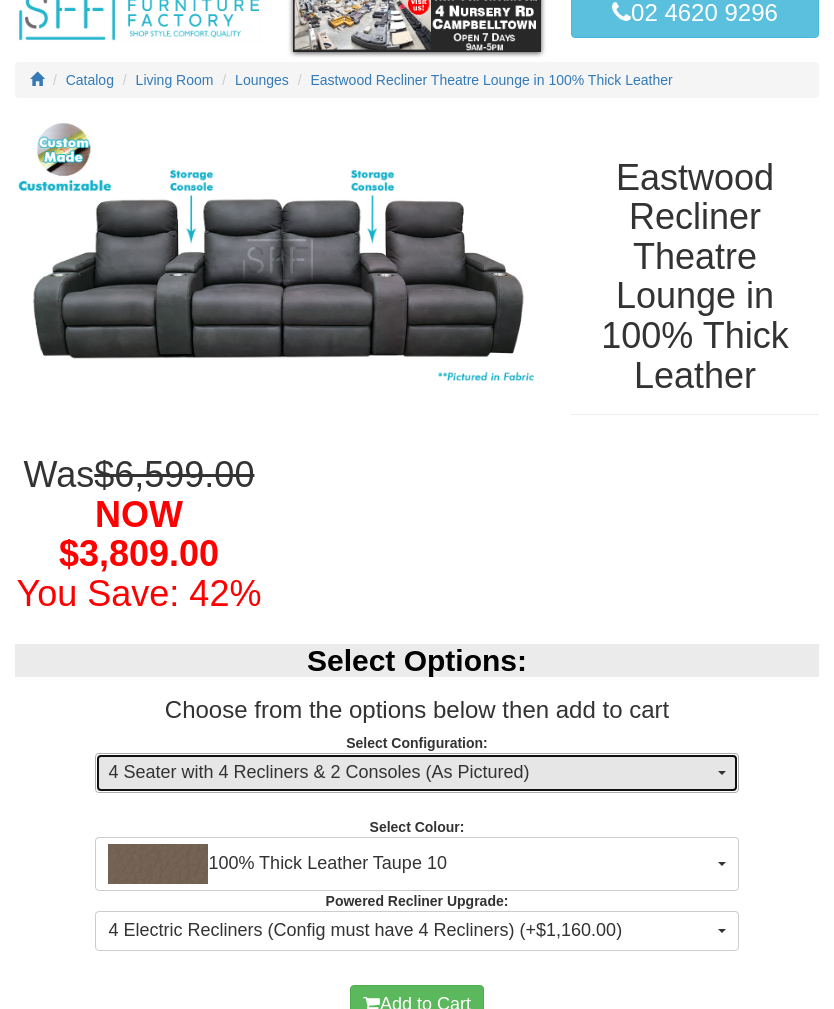 scroll, scrollTop: 0, scrollLeft: 0, axis: both 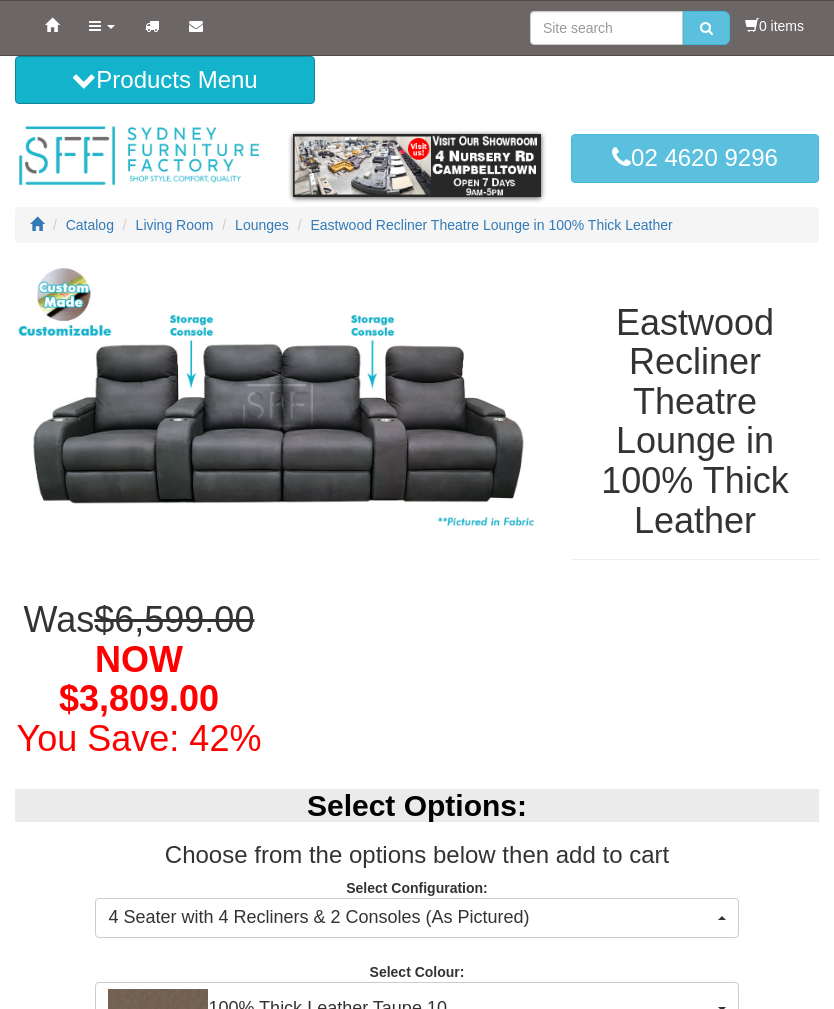 click at bounding box center (278, 405) 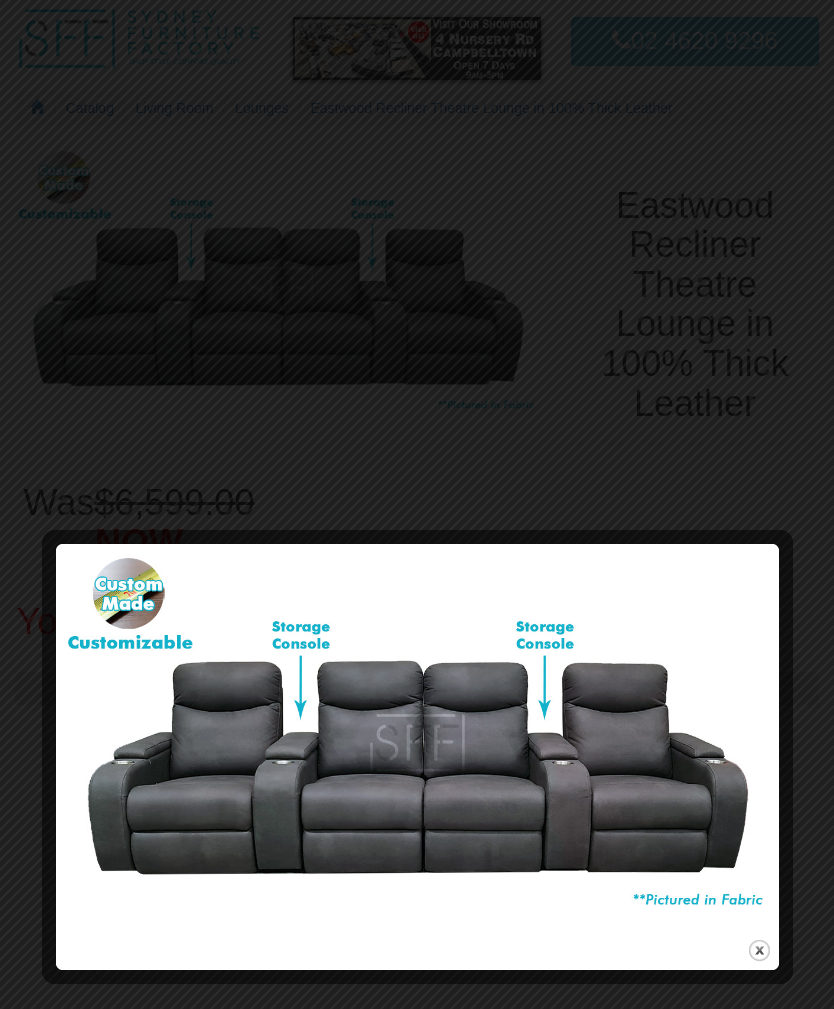 scroll, scrollTop: 0, scrollLeft: 0, axis: both 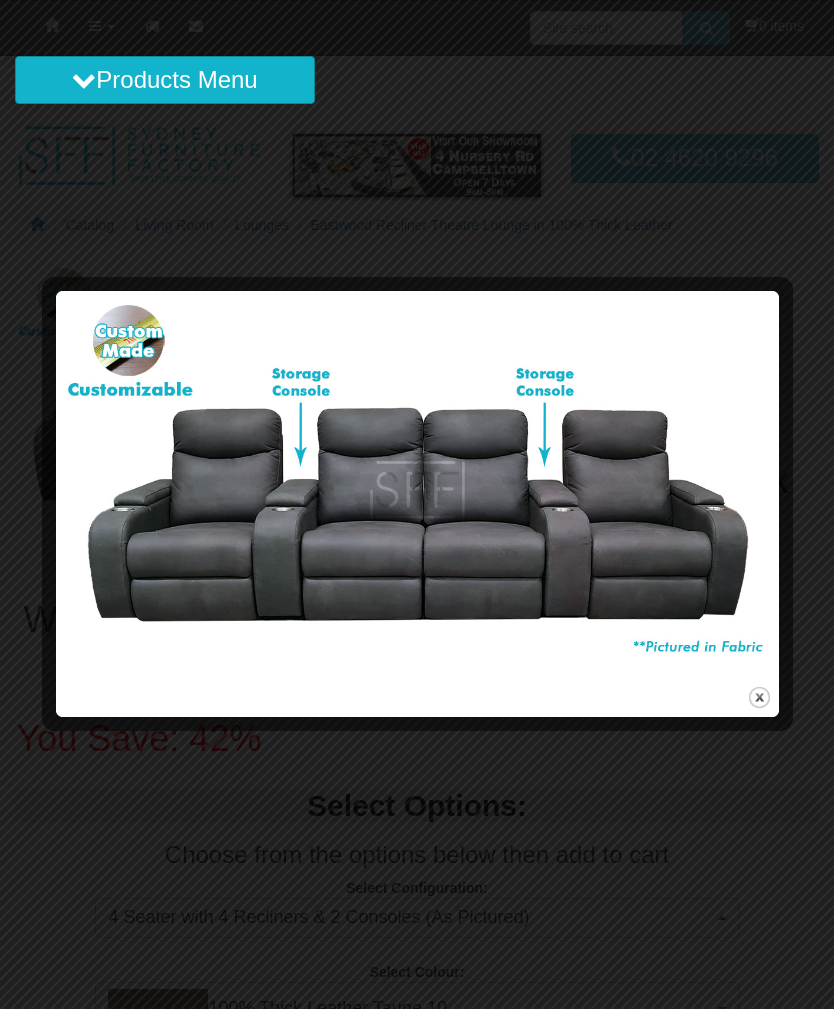 click on "close" at bounding box center [759, 697] 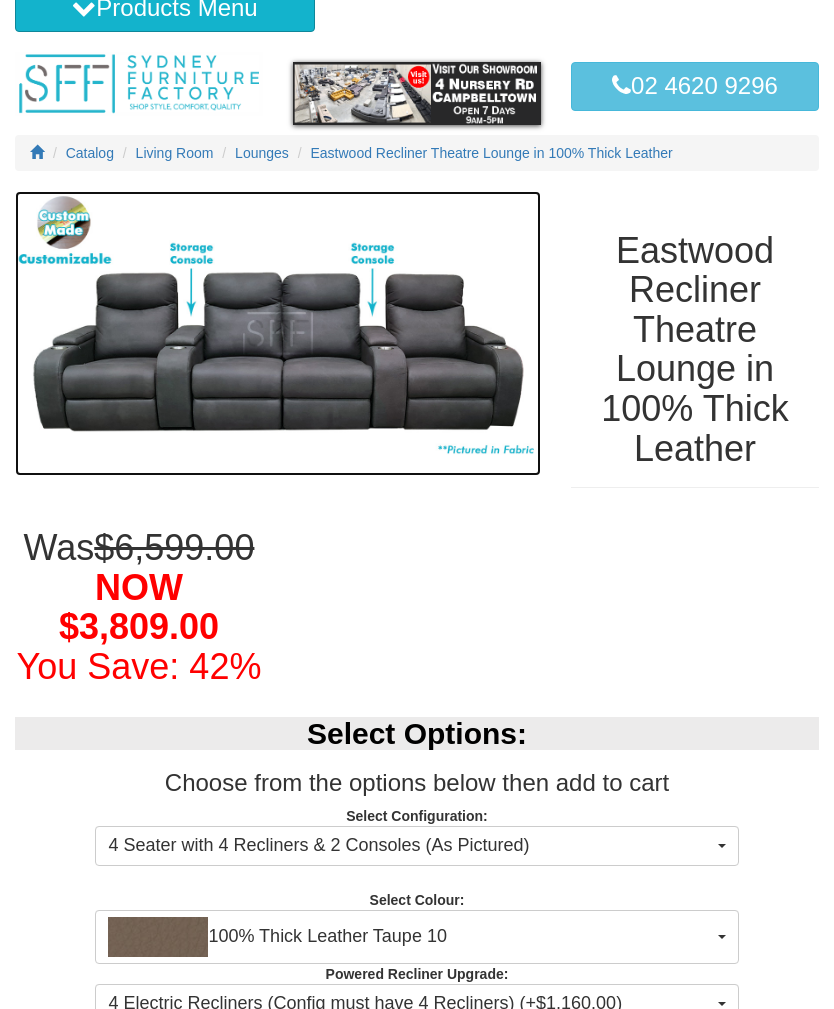 scroll, scrollTop: 0, scrollLeft: 0, axis: both 